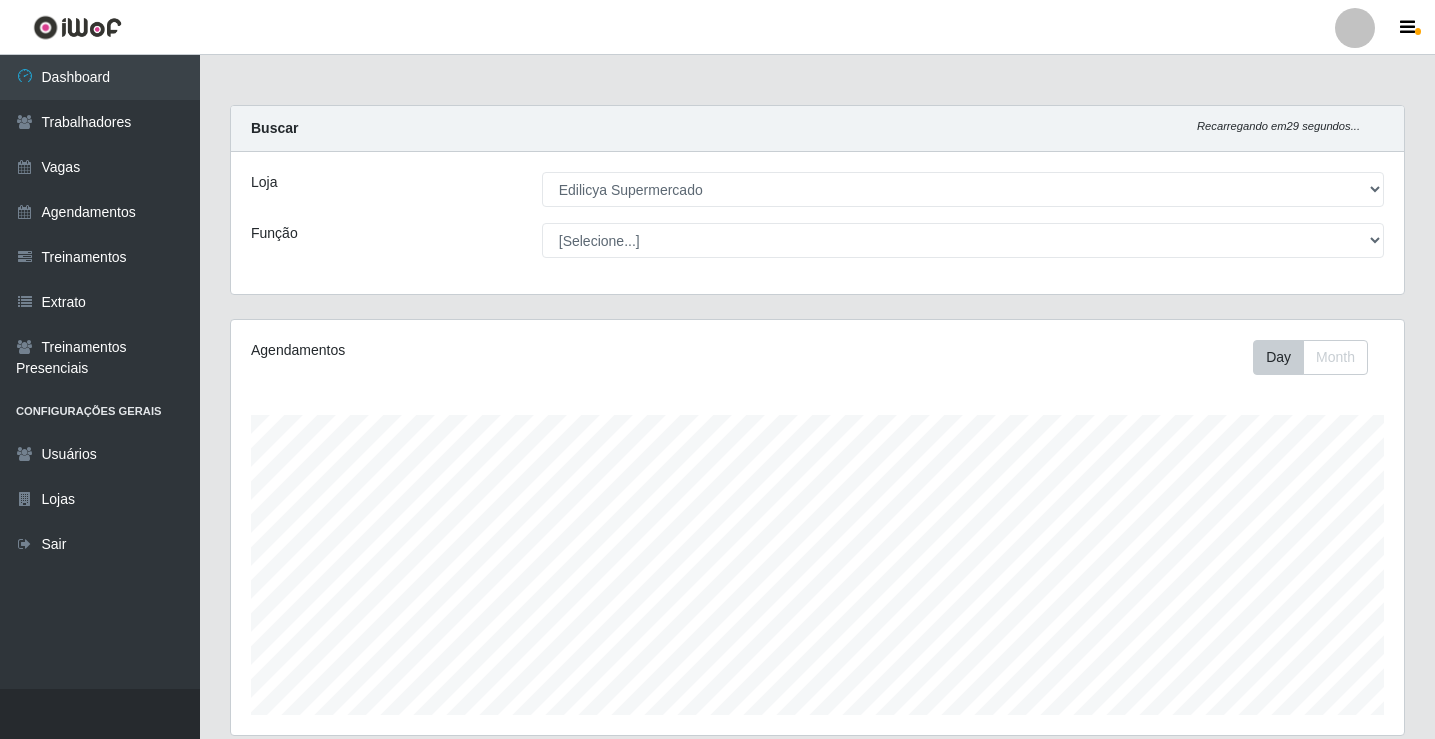 select on "460" 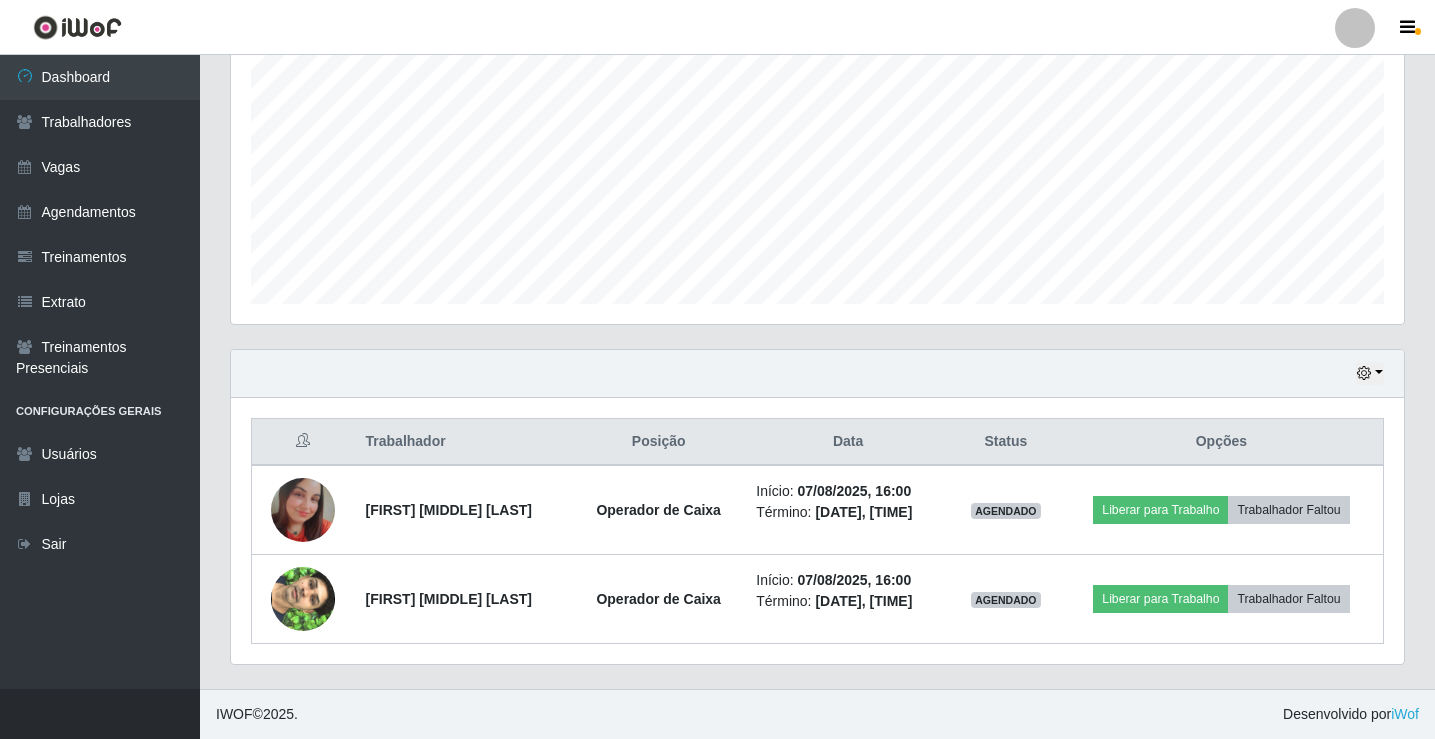 scroll, scrollTop: 999585, scrollLeft: 998827, axis: both 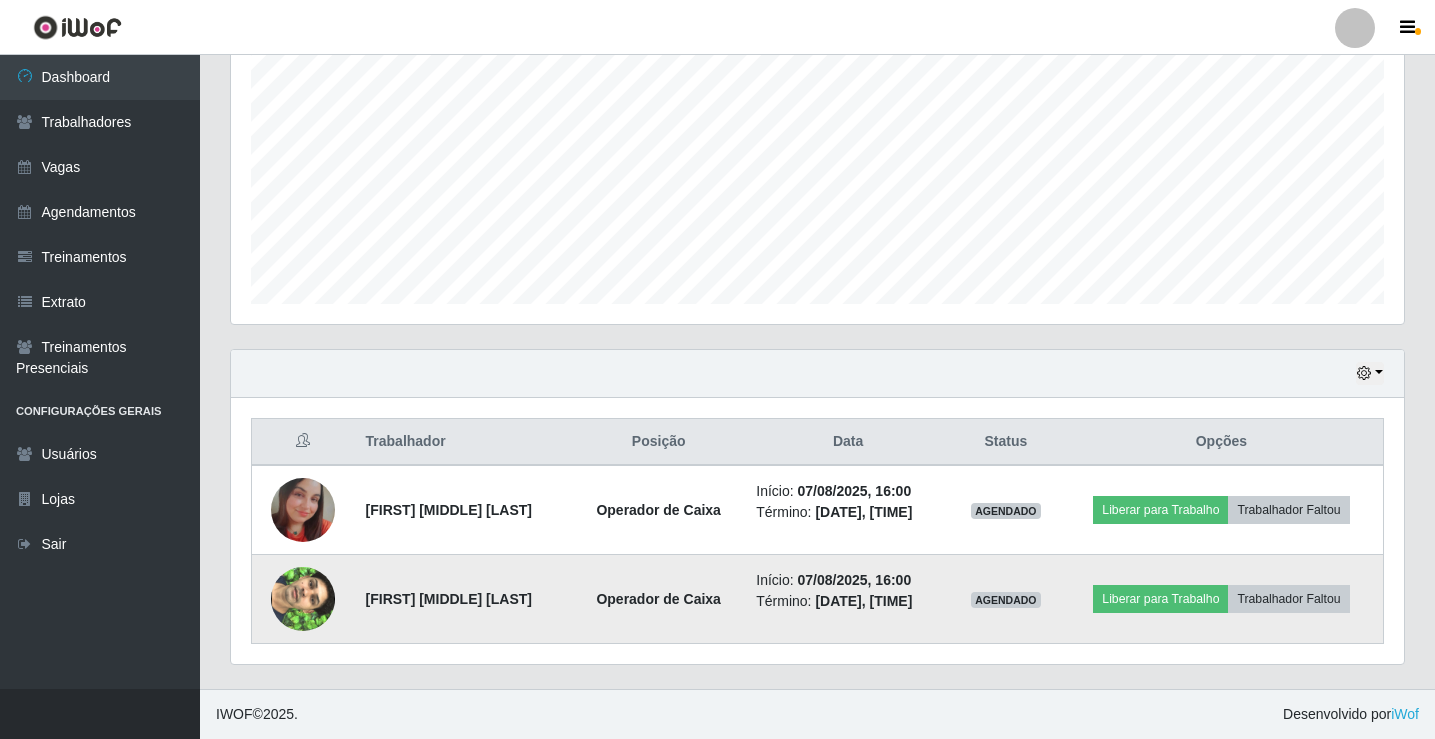 click at bounding box center (303, 599) 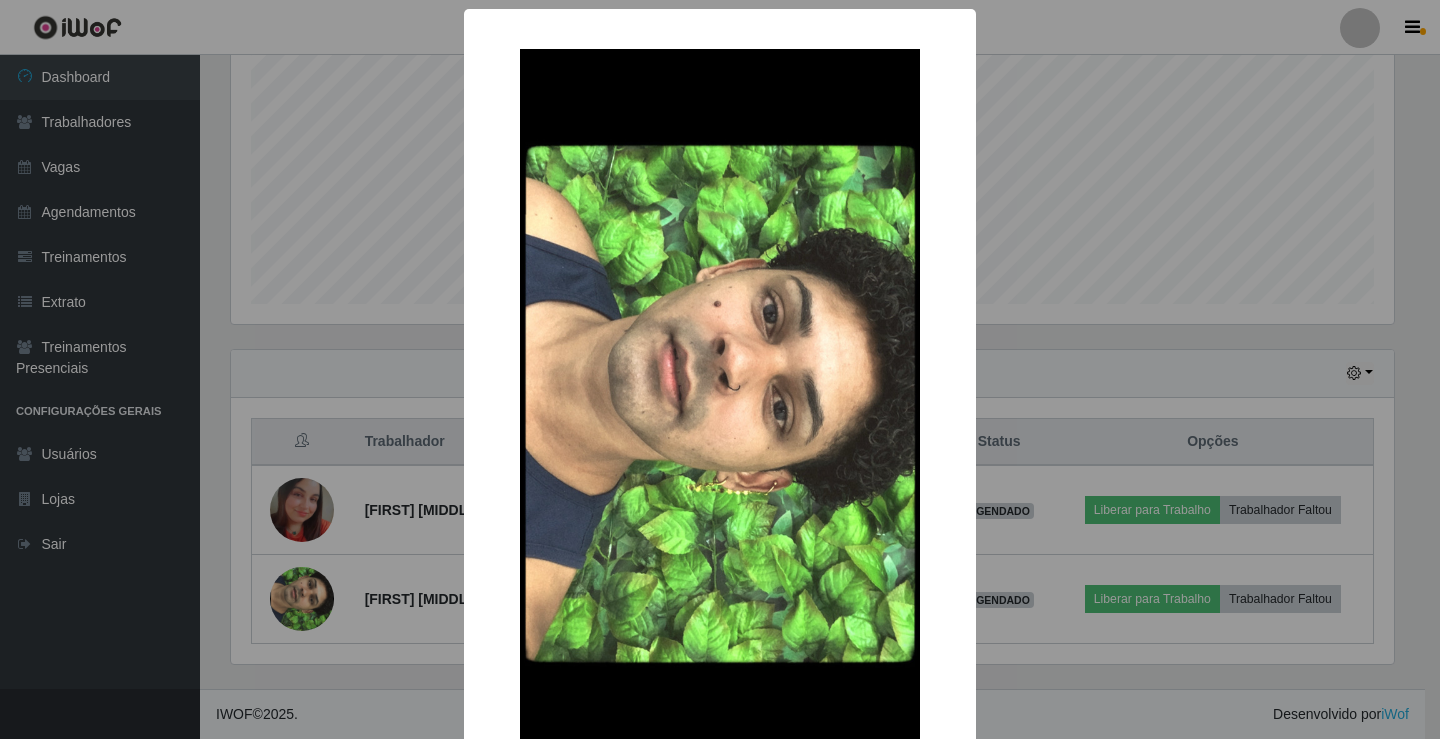 click on "× OK Cancel" at bounding box center [720, 369] 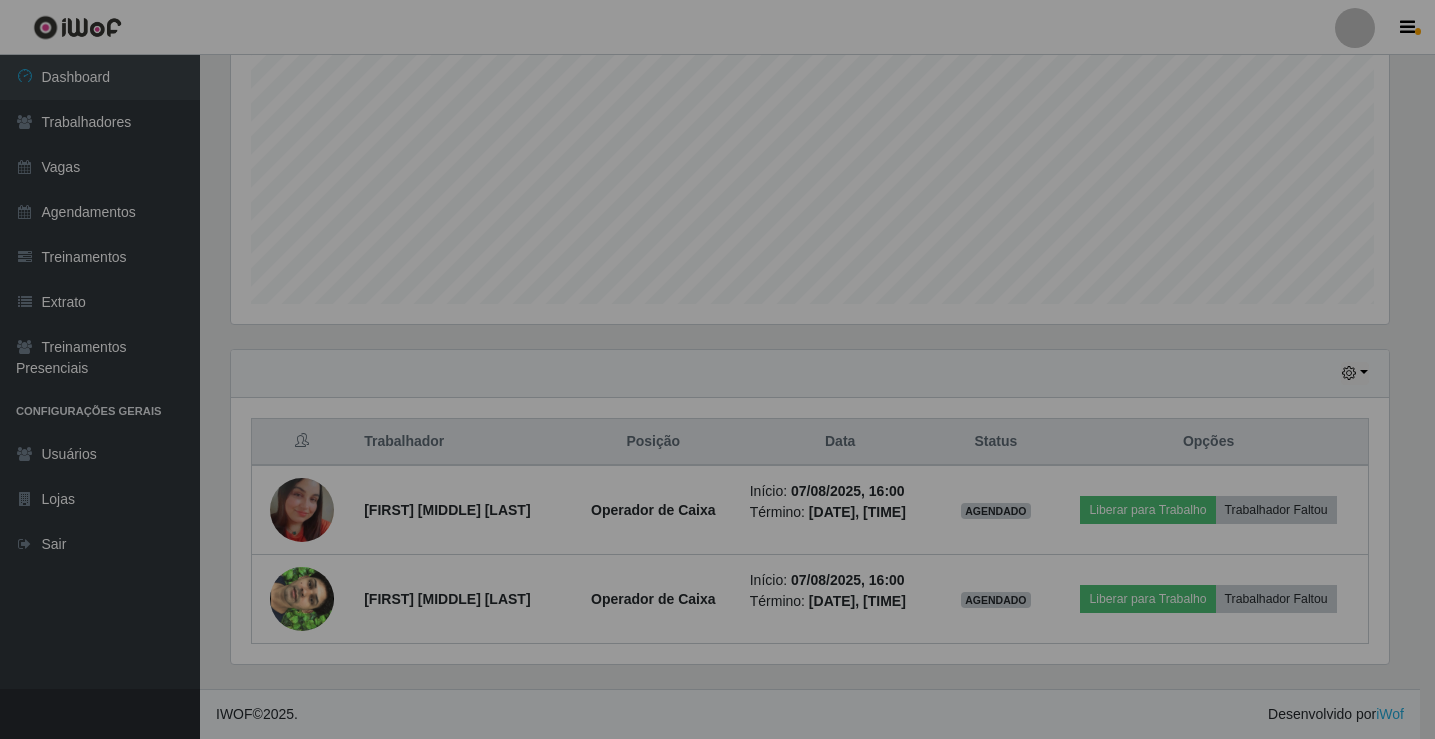 scroll, scrollTop: 999585, scrollLeft: 998827, axis: both 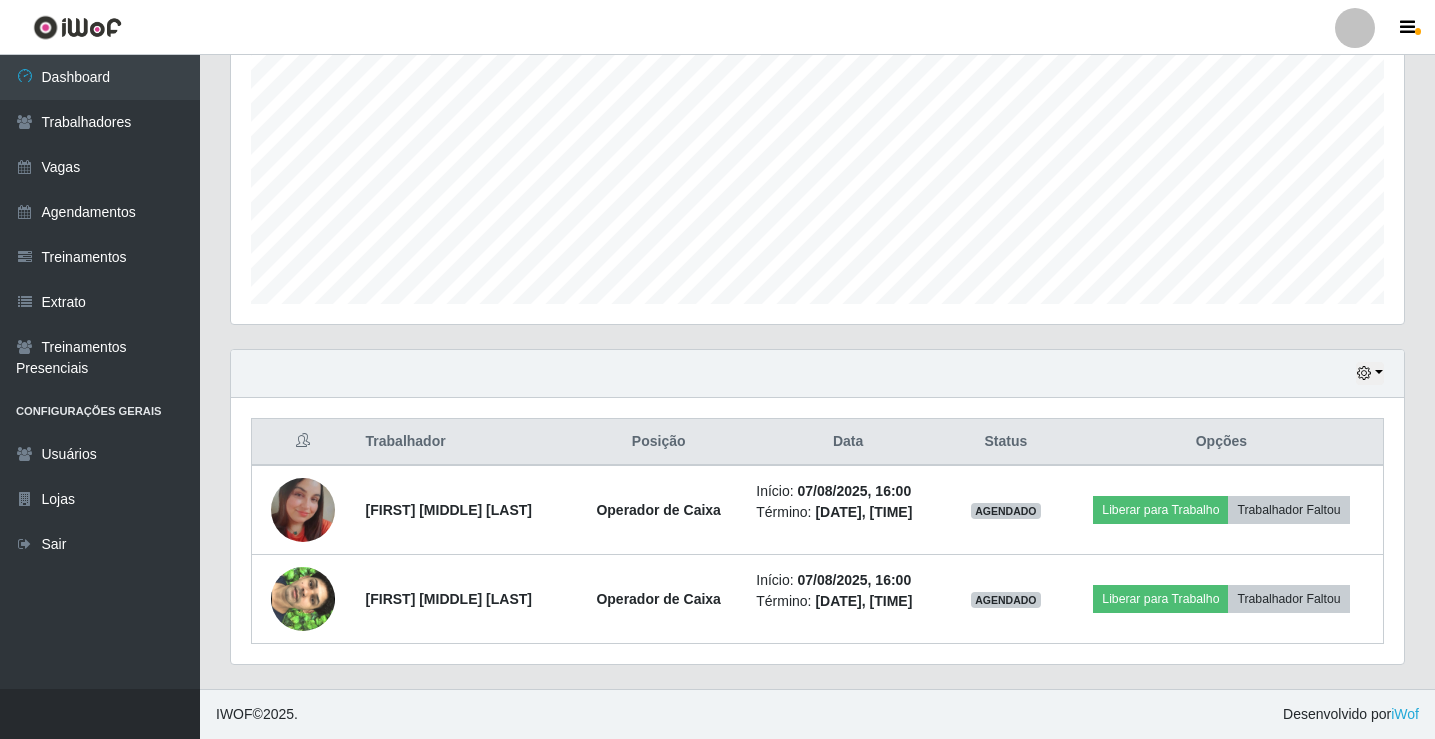 click at bounding box center (303, 510) 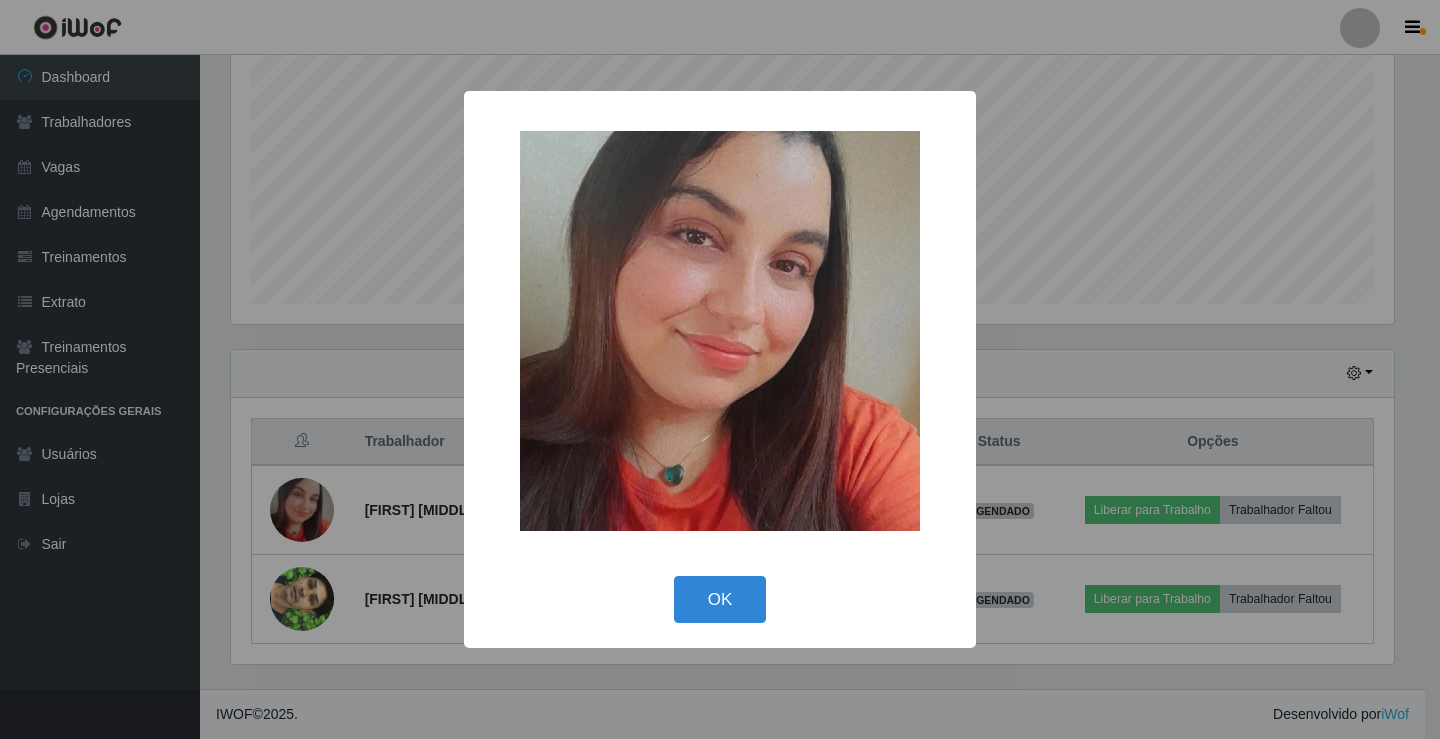 click on "× OK Cancel" at bounding box center [720, 369] 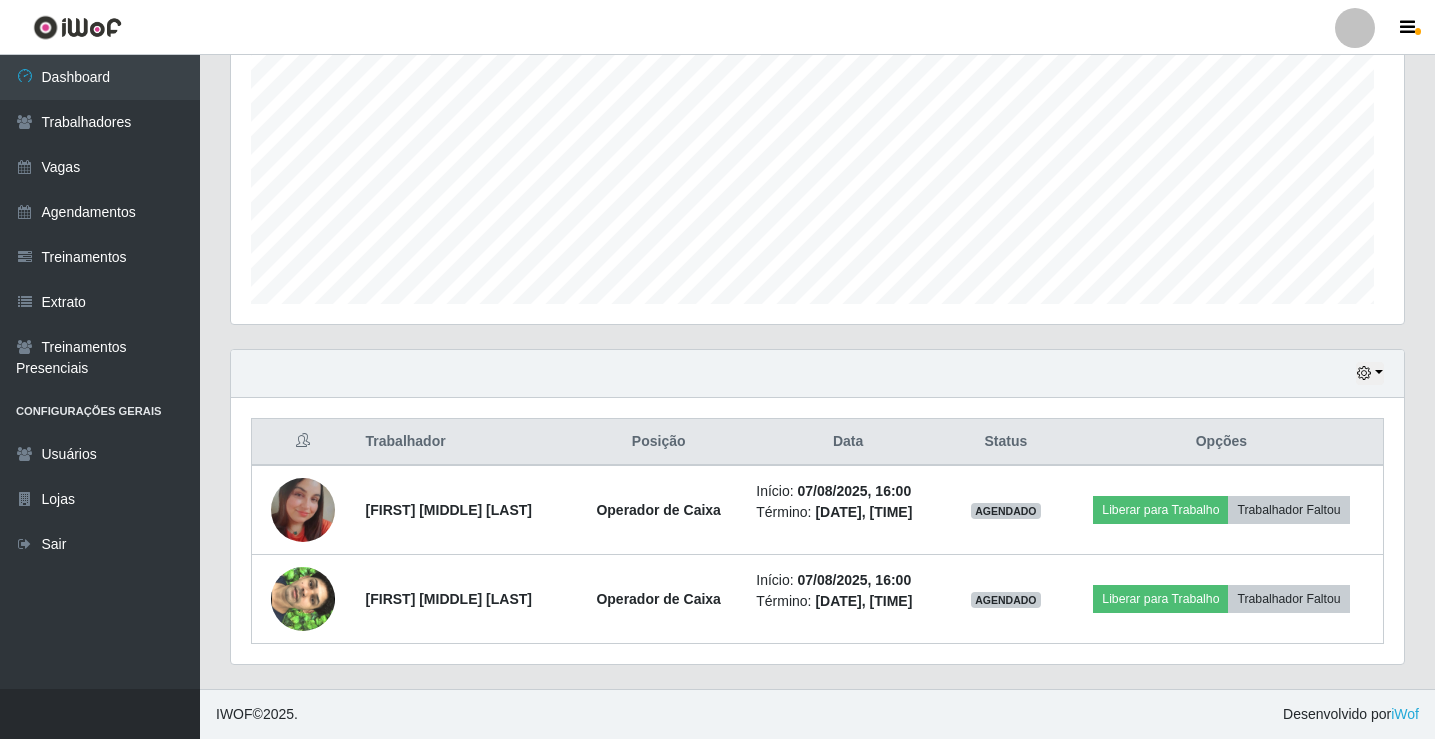 scroll, scrollTop: 999585, scrollLeft: 998827, axis: both 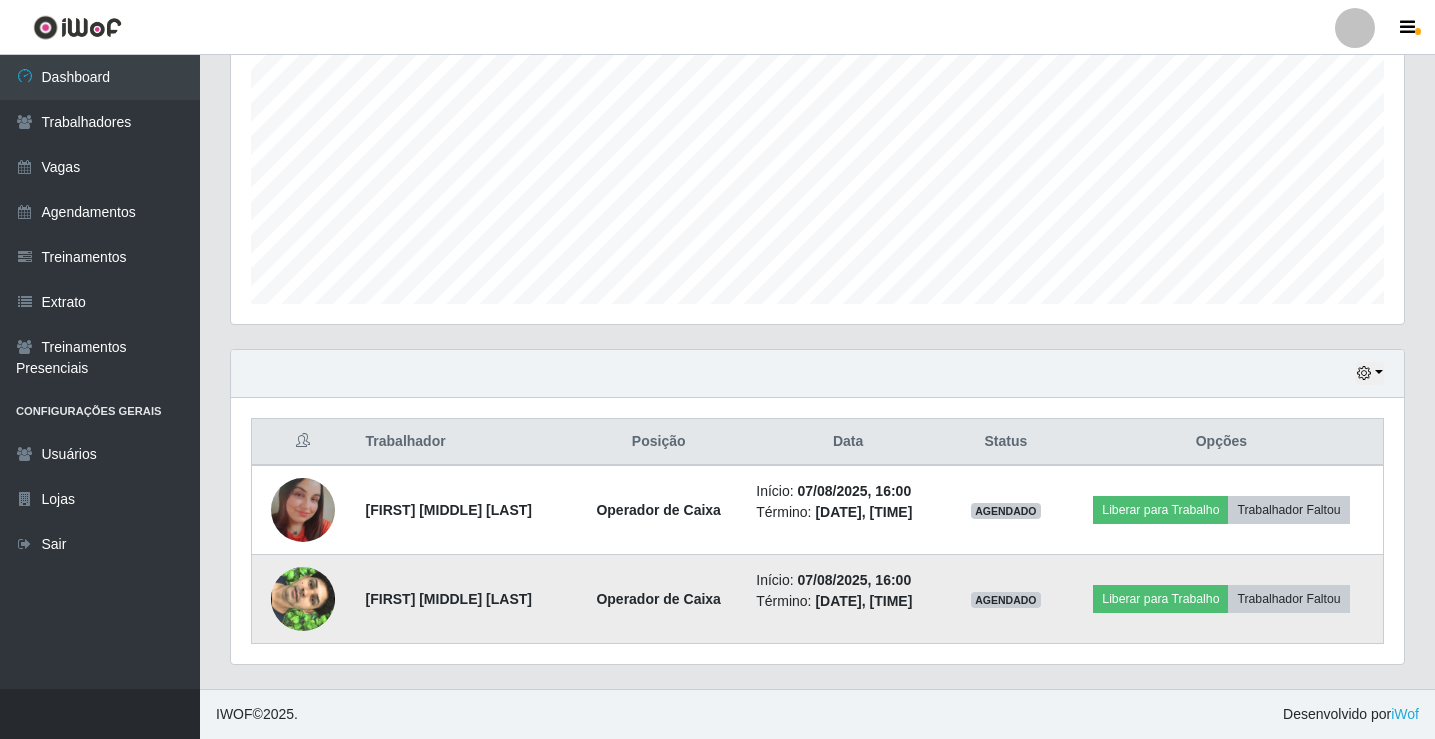 click at bounding box center [303, 599] 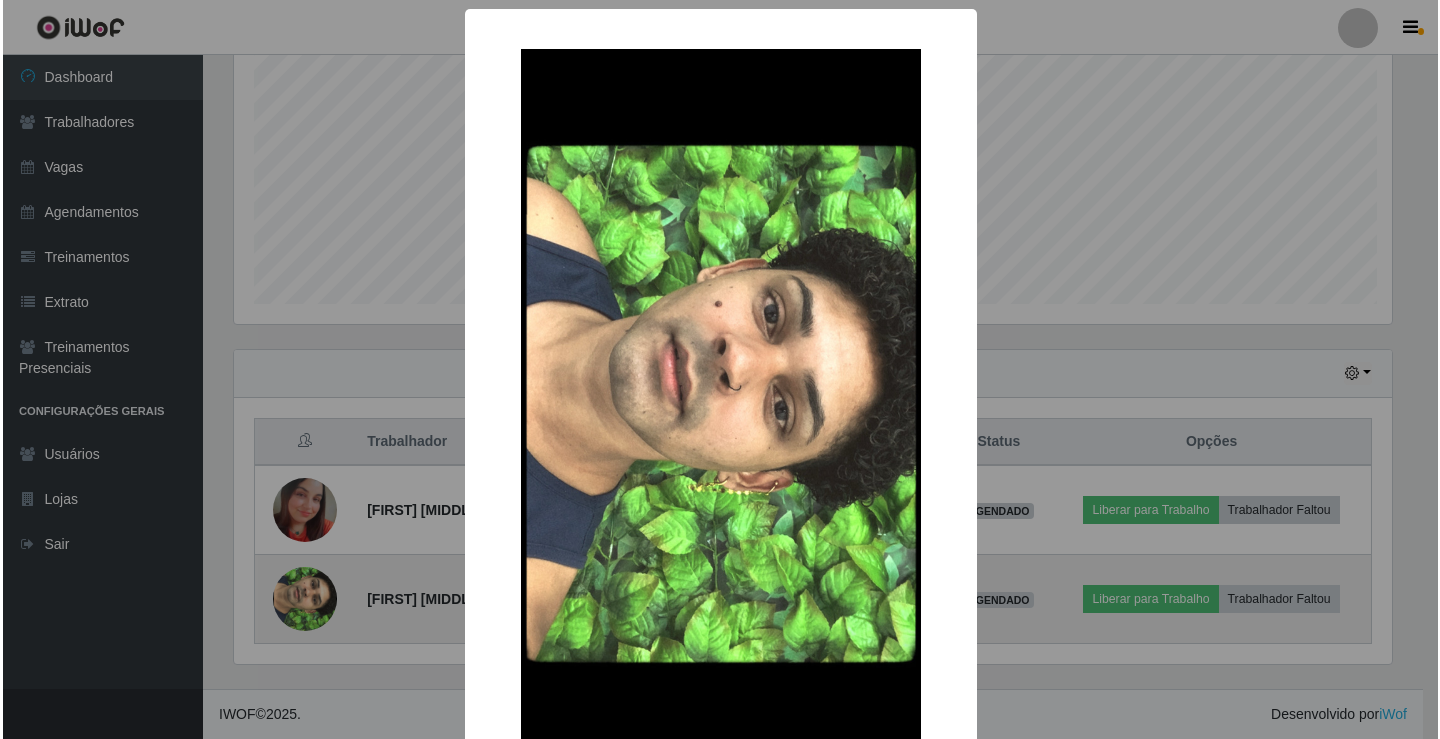 scroll, scrollTop: 999585, scrollLeft: 998837, axis: both 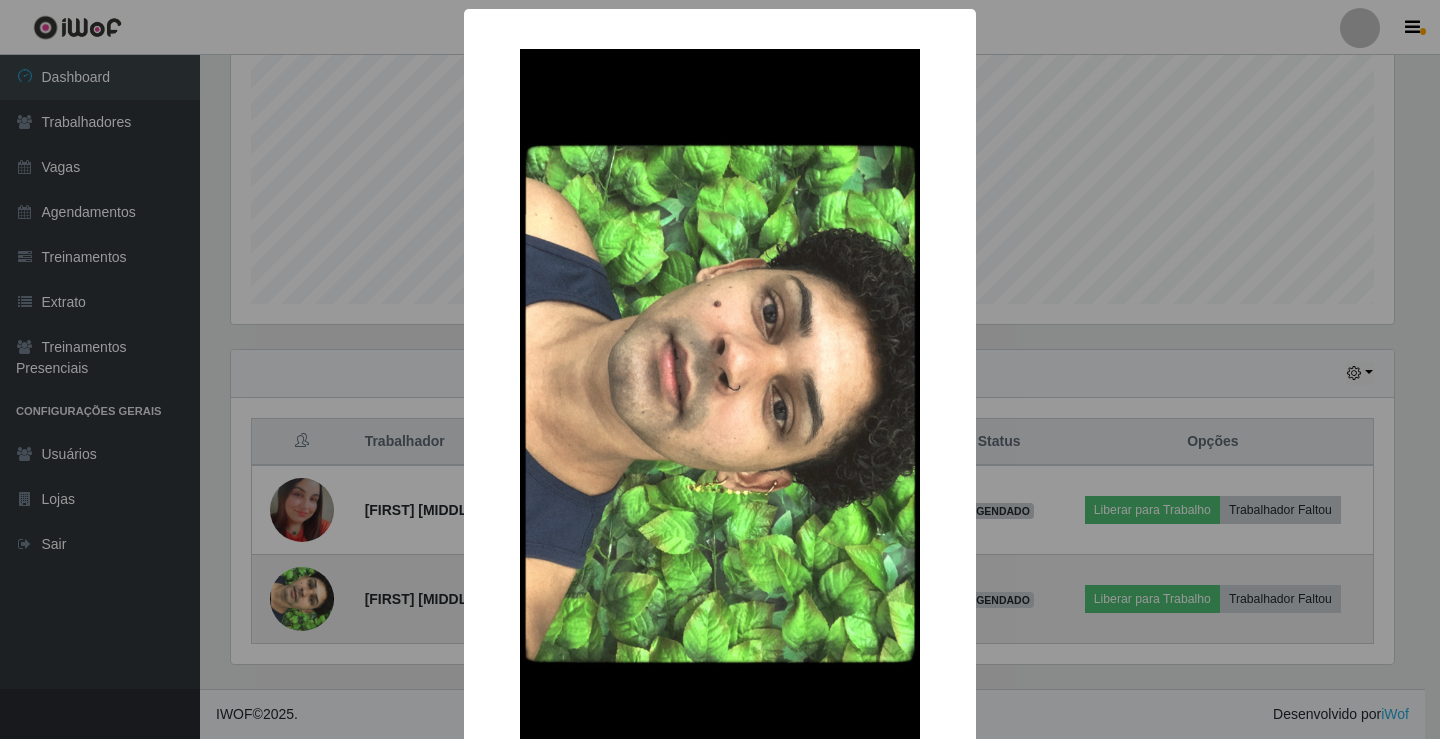 click on "× OK Cancel" at bounding box center [720, 369] 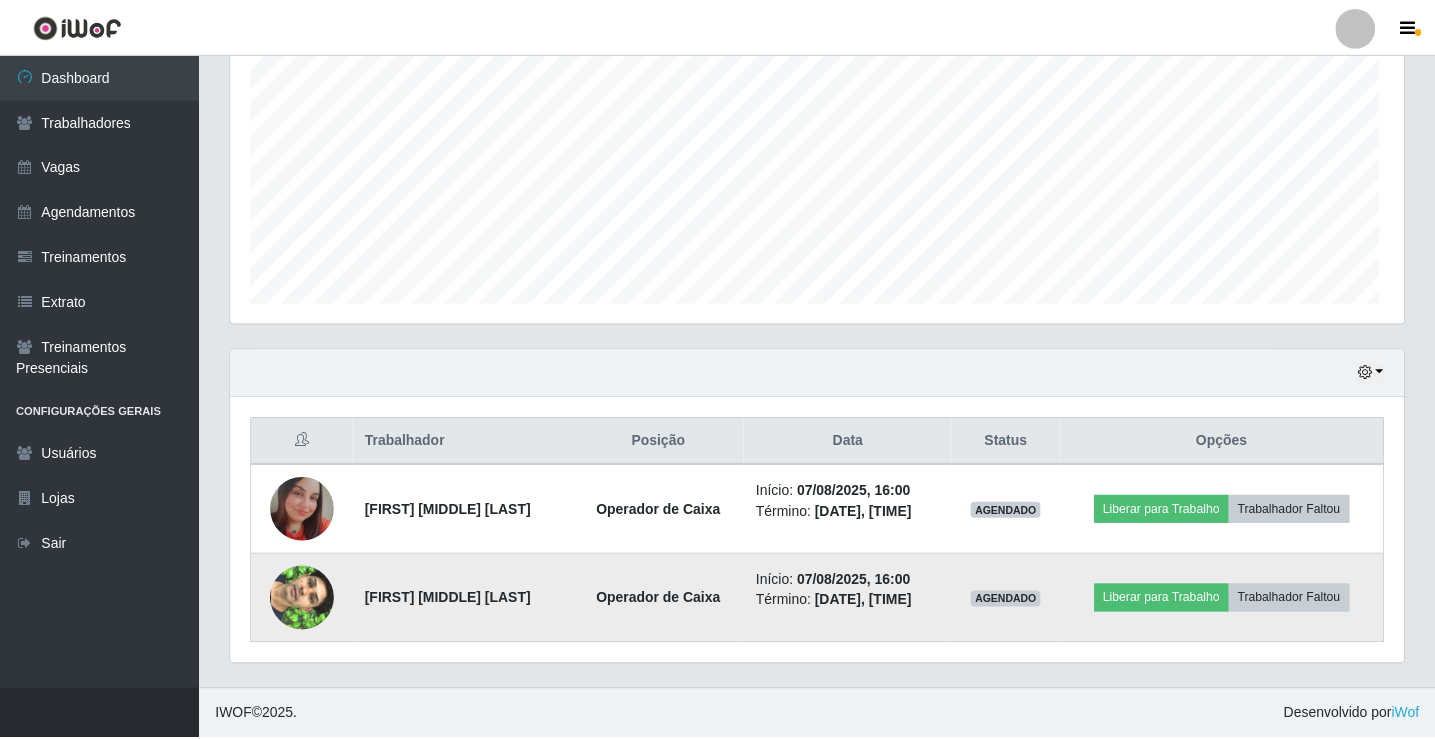 scroll, scrollTop: 999585, scrollLeft: 998827, axis: both 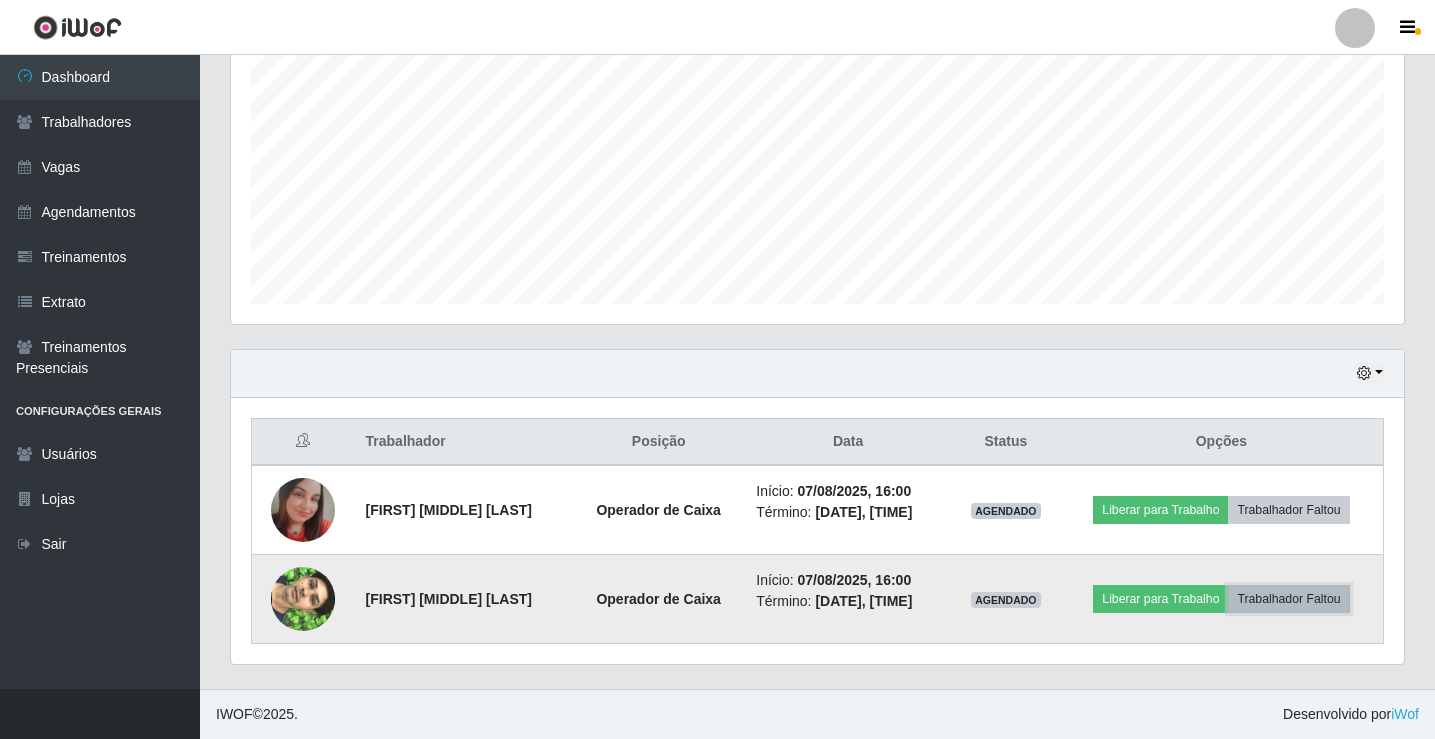 click on "Trabalhador Faltou" at bounding box center [1288, 599] 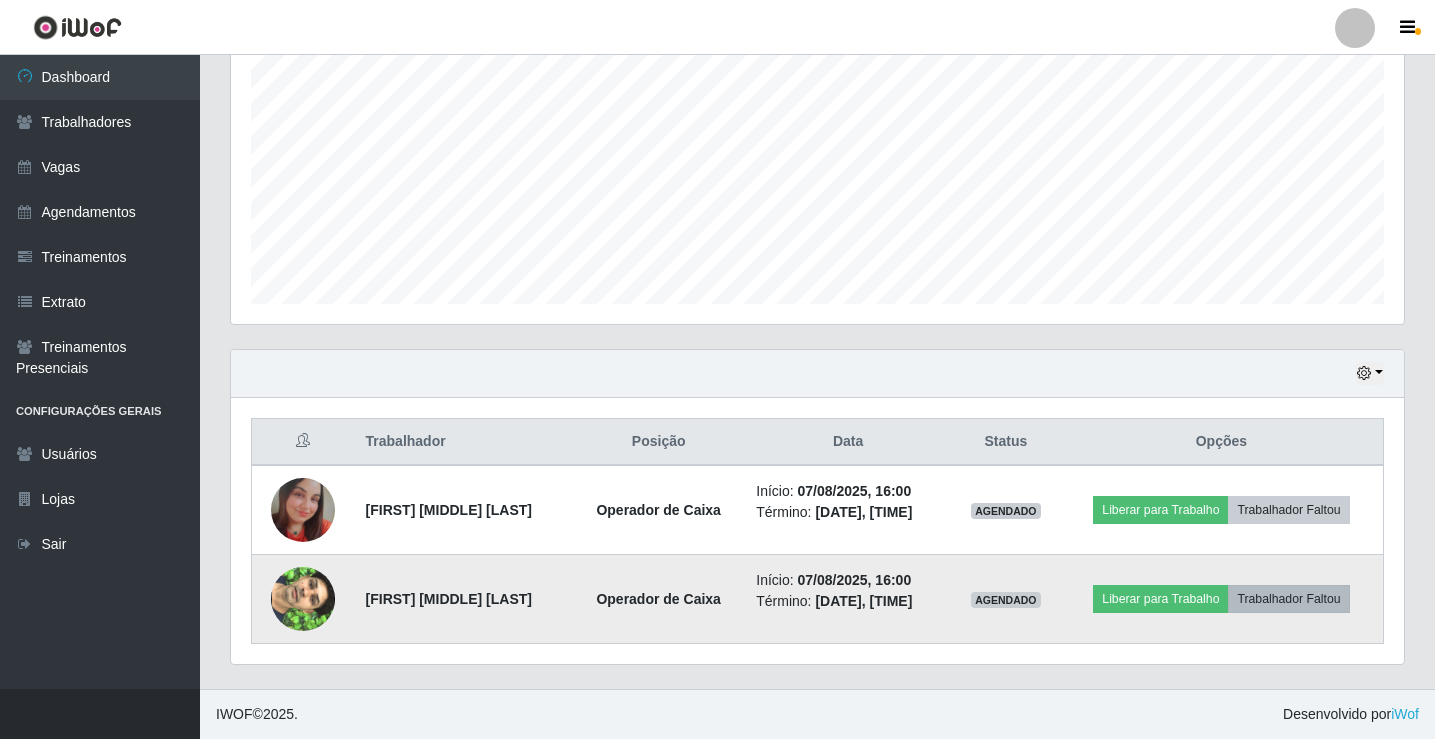 scroll, scrollTop: 999585, scrollLeft: 998837, axis: both 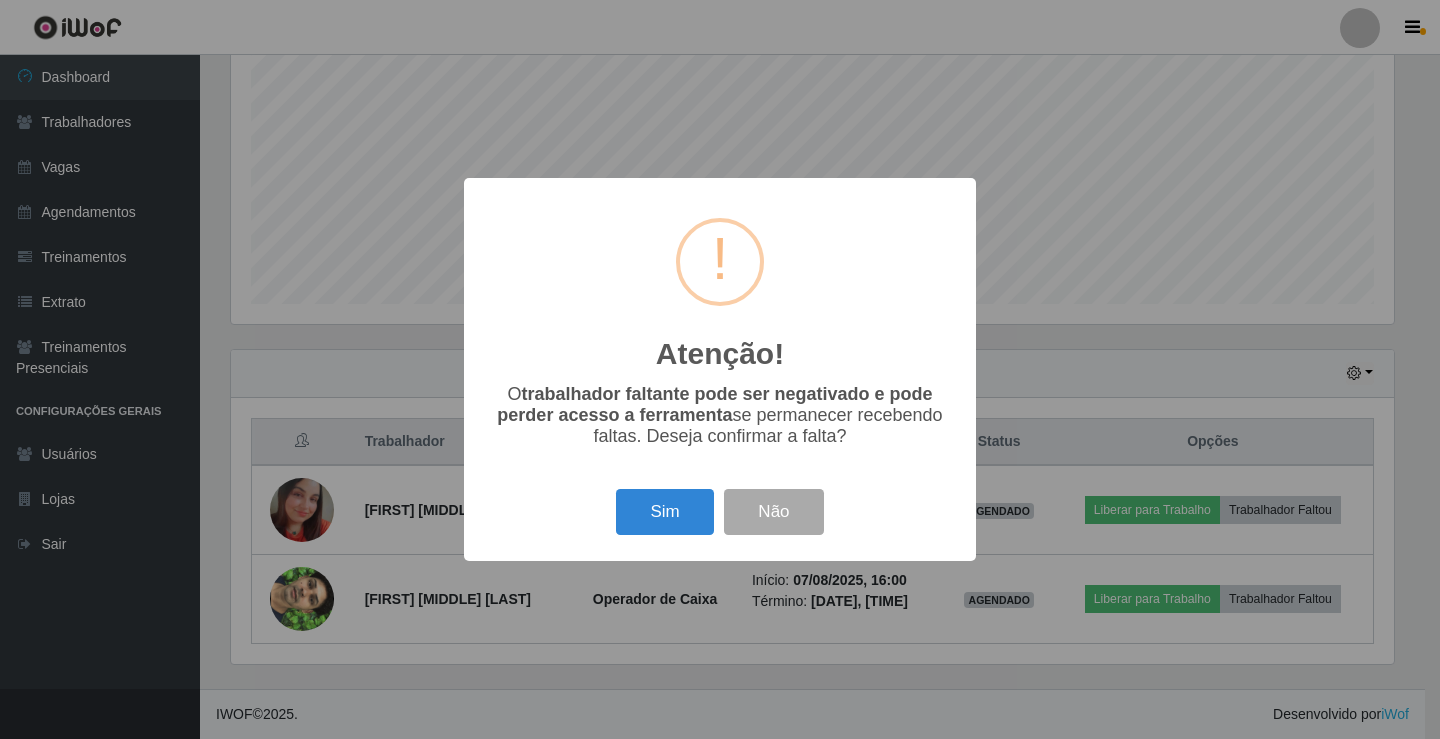 click on "Atenção! ×" at bounding box center [720, 291] 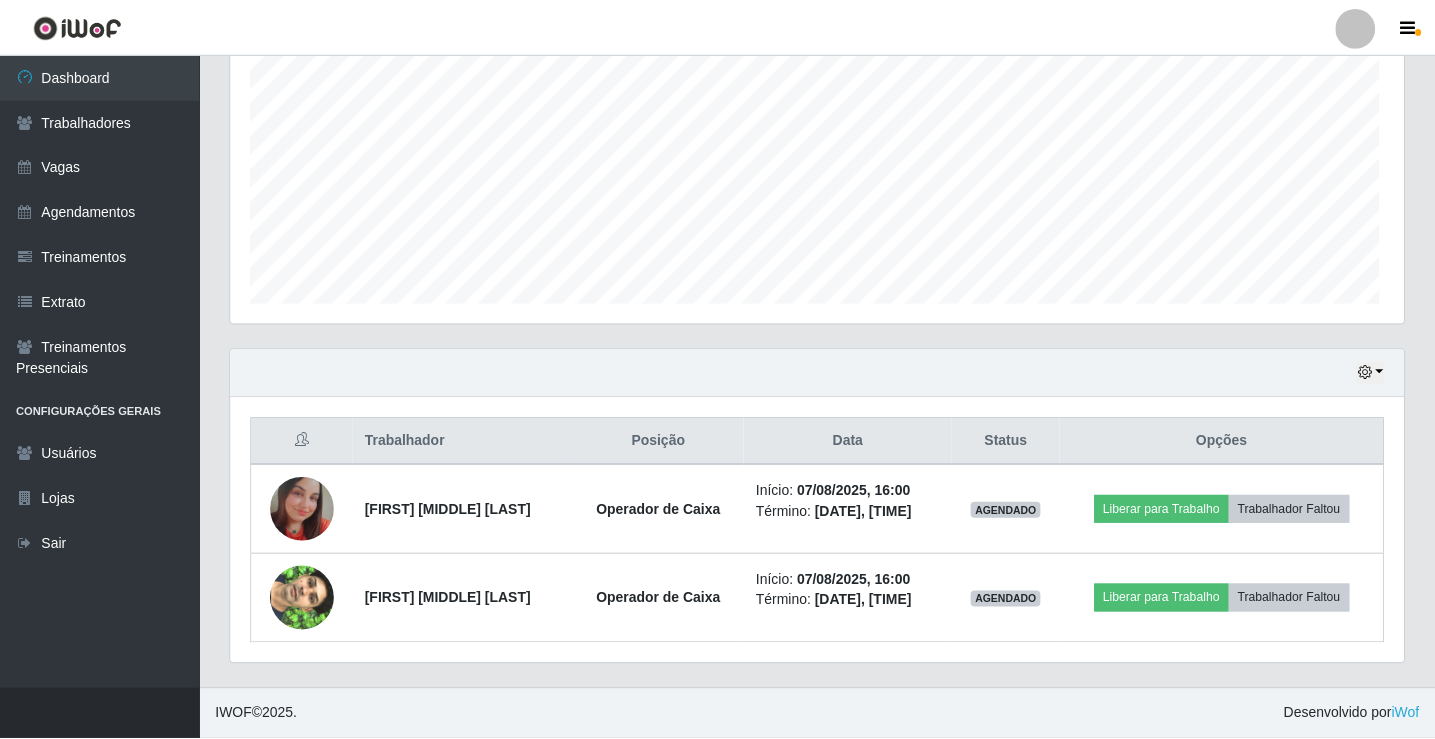 scroll, scrollTop: 999585, scrollLeft: 998827, axis: both 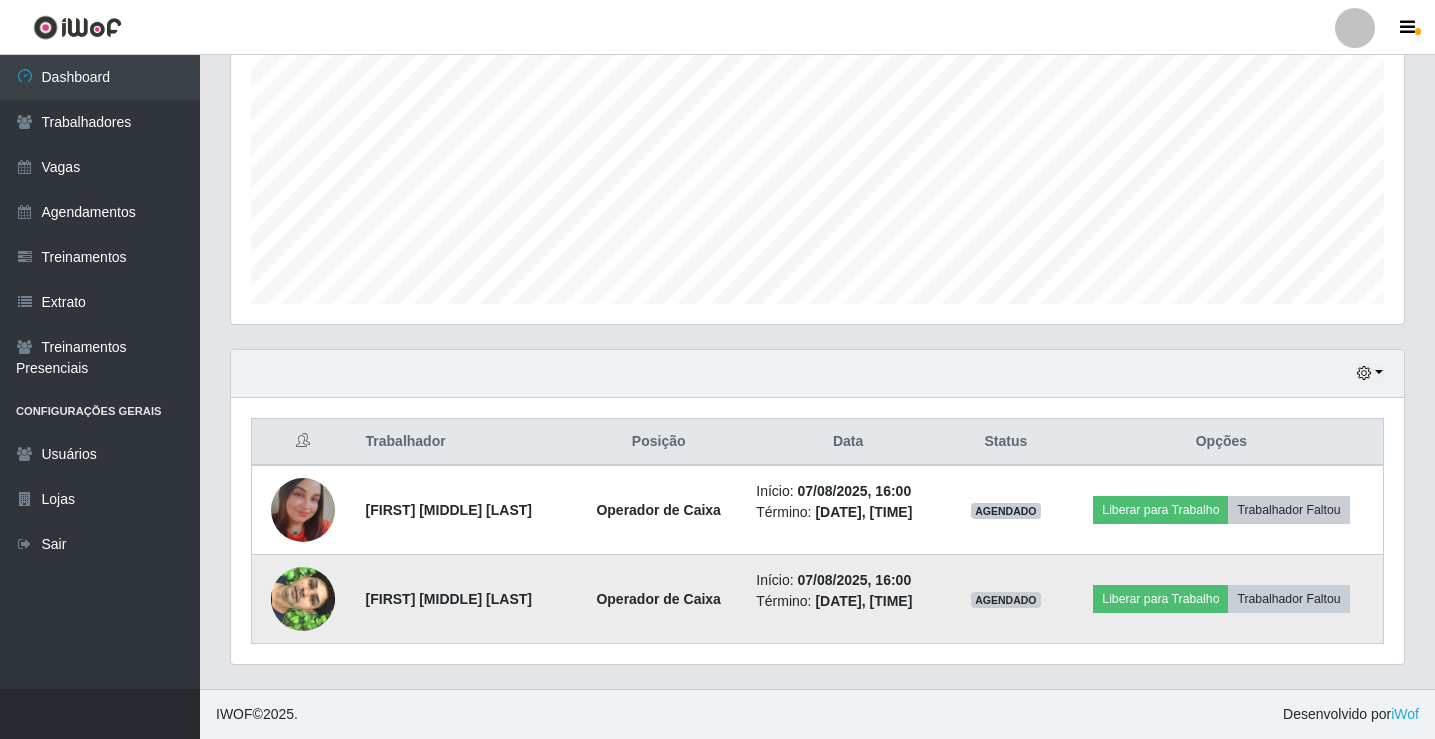 click on "Início:   [DATE], [TIME]" at bounding box center [848, 580] 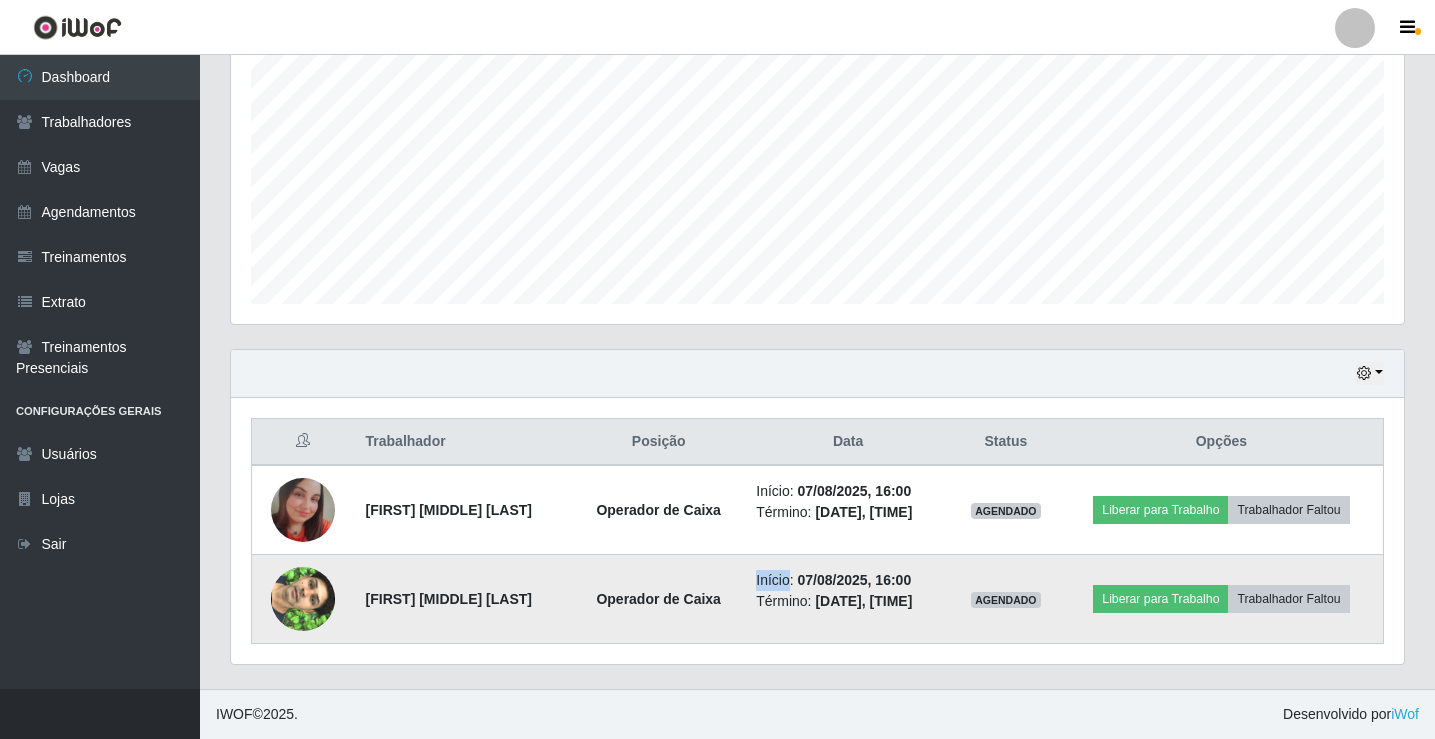 click on "Início:   [DATE], [TIME] Término:   [DATE], [TIME]" at bounding box center [848, 599] 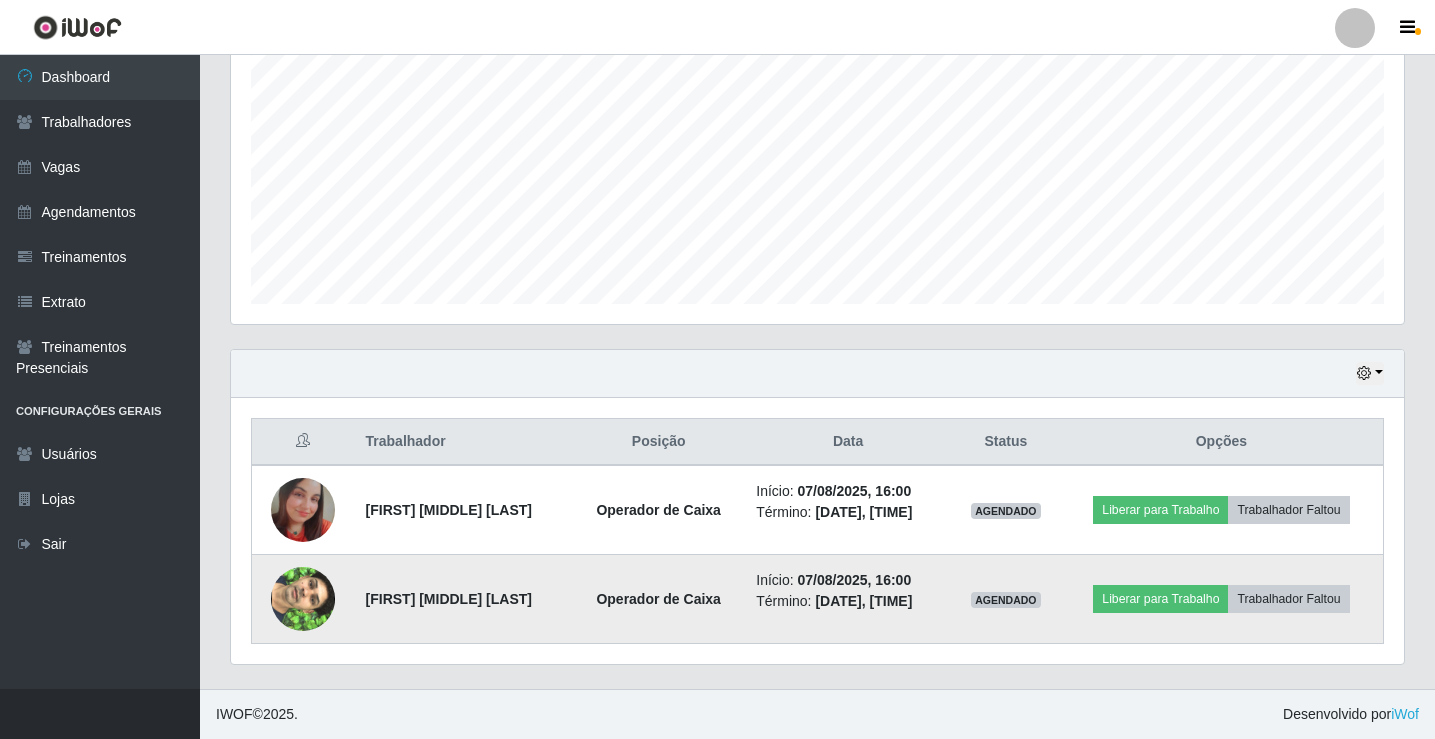 click on "Operador de Caixa" at bounding box center [658, 599] 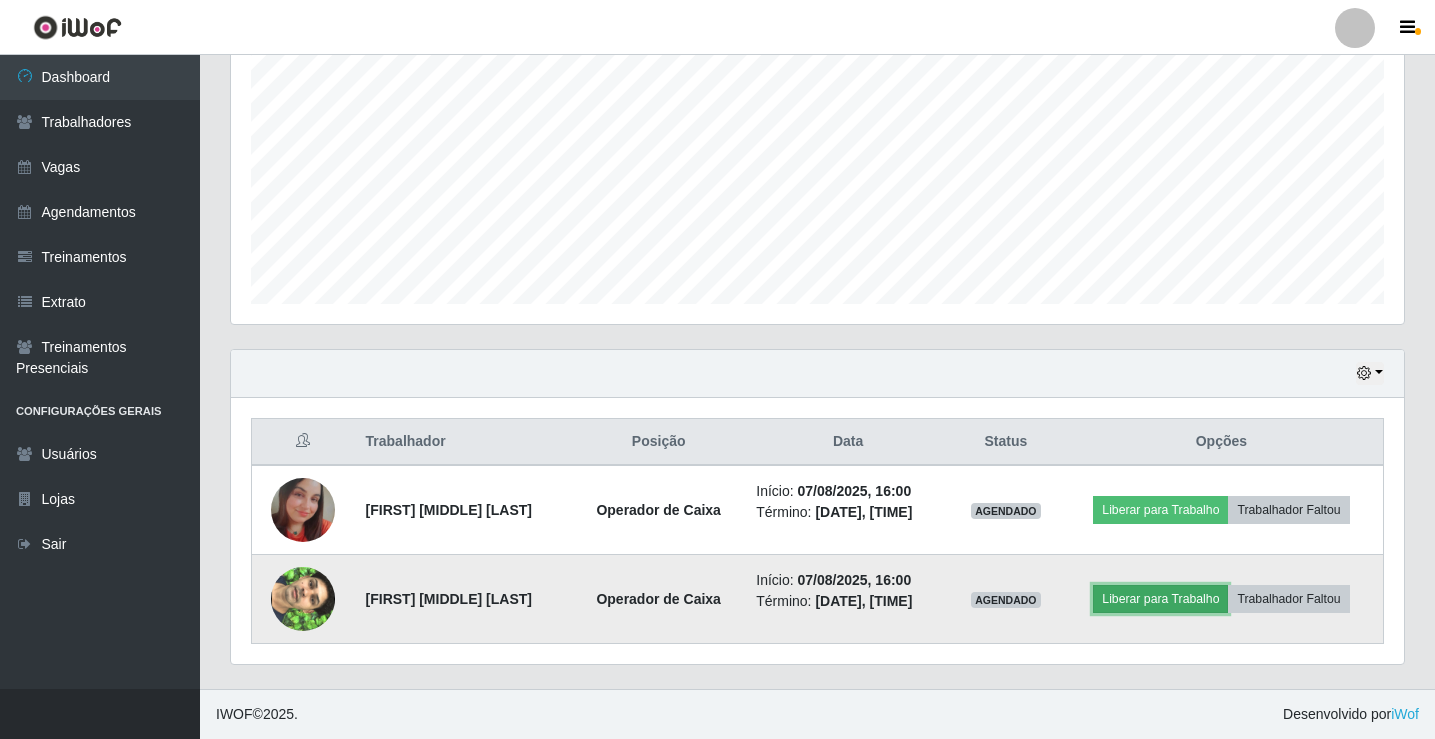 click on "Liberar para Trabalho" at bounding box center (1160, 599) 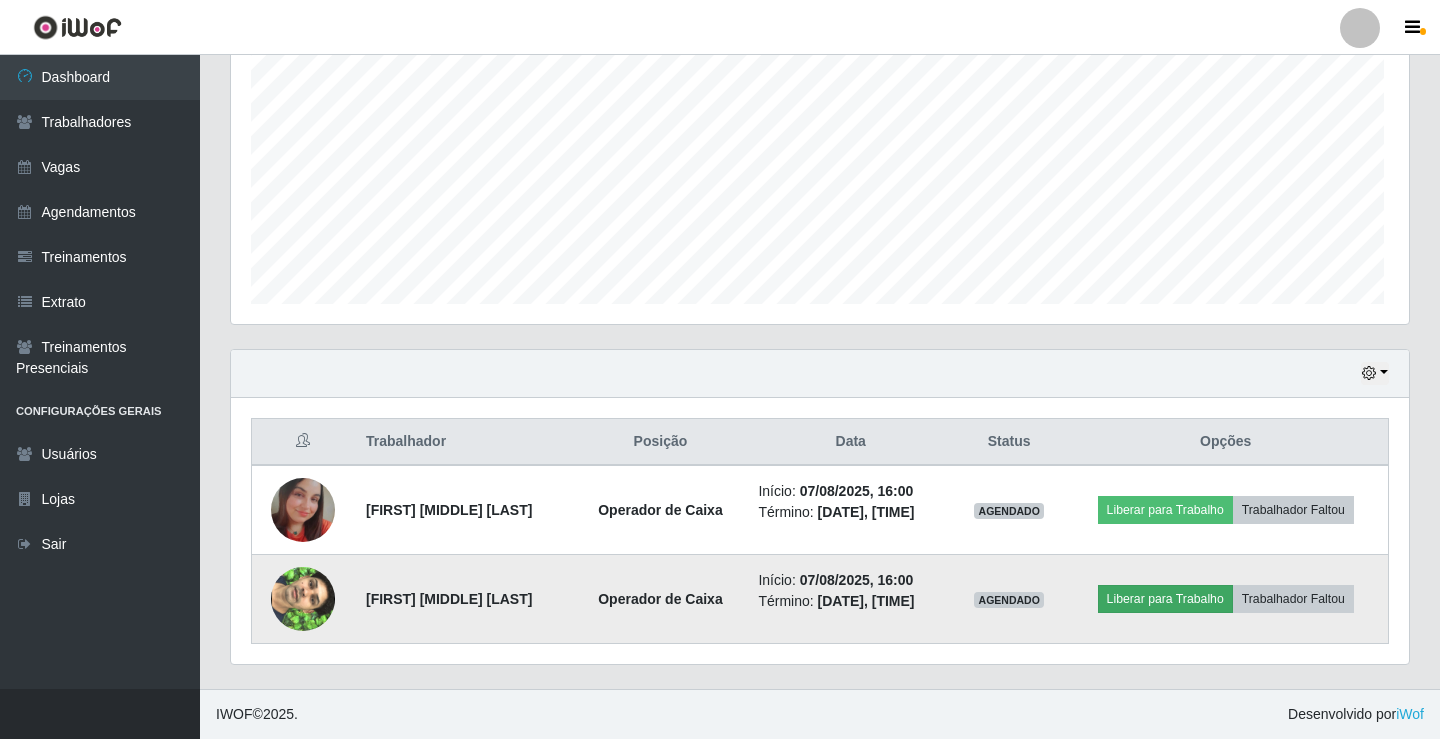 scroll, scrollTop: 999585, scrollLeft: 998837, axis: both 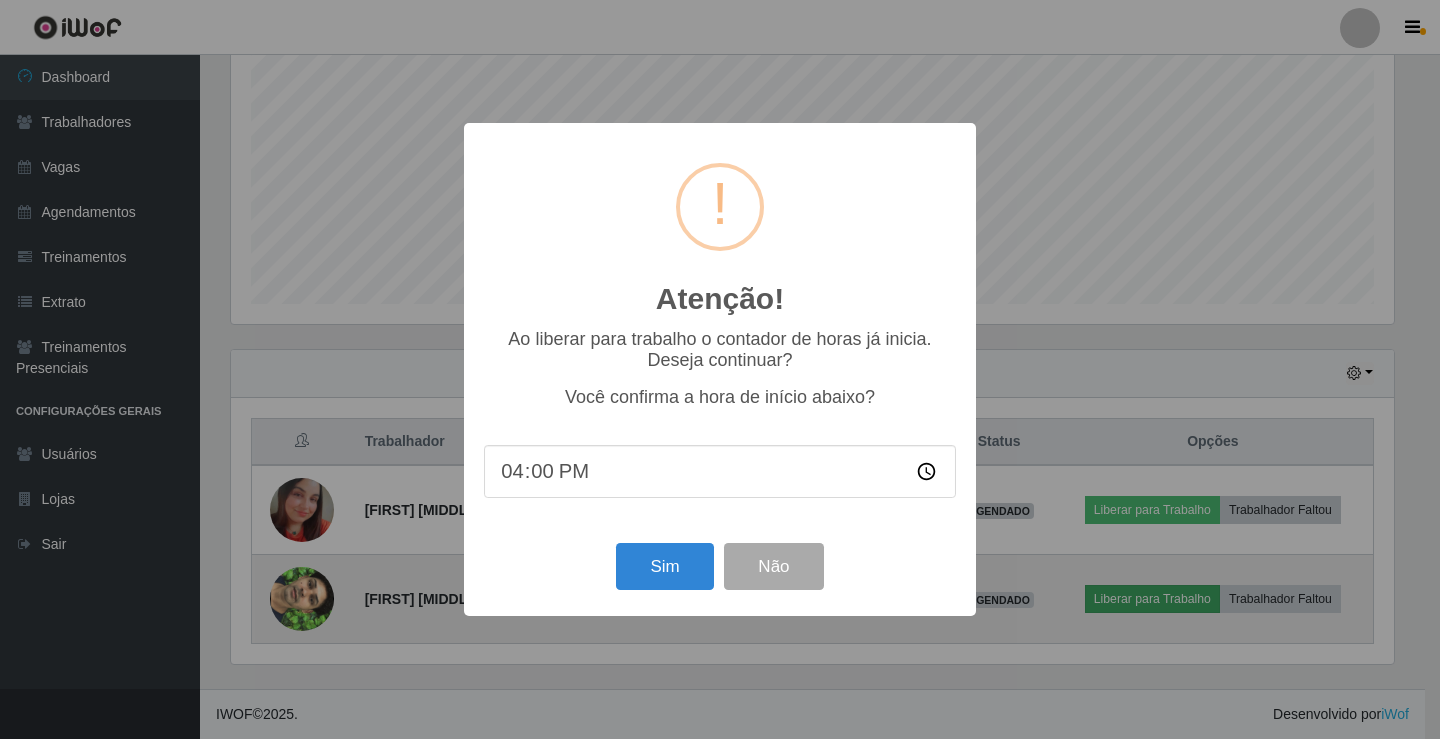 click on "Atenção! × Ao liberar para trabalho o contador de
horas já inicia. Deseja continuar?
Você confirma a hora de início abaixo?
[TIME]
Sim Não" at bounding box center (720, 369) 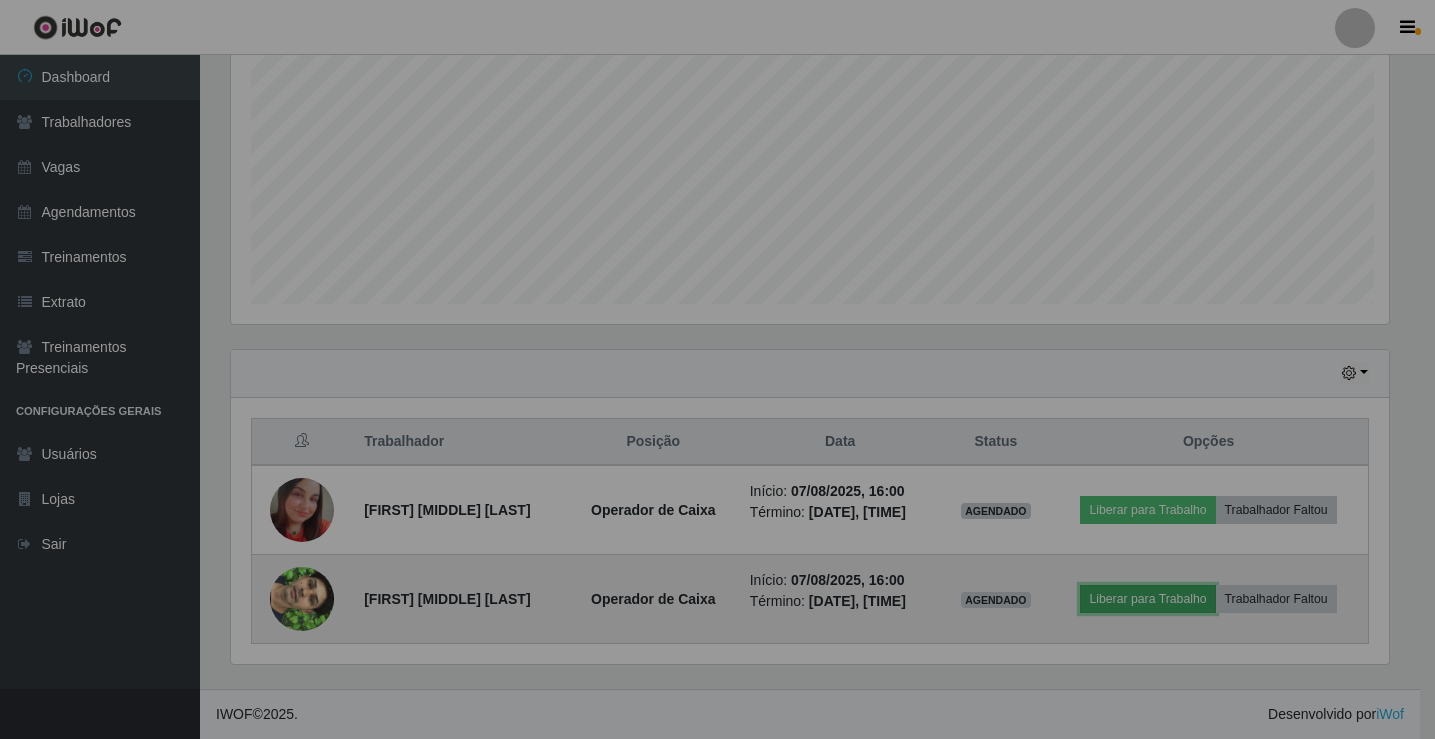 scroll, scrollTop: 999585, scrollLeft: 998827, axis: both 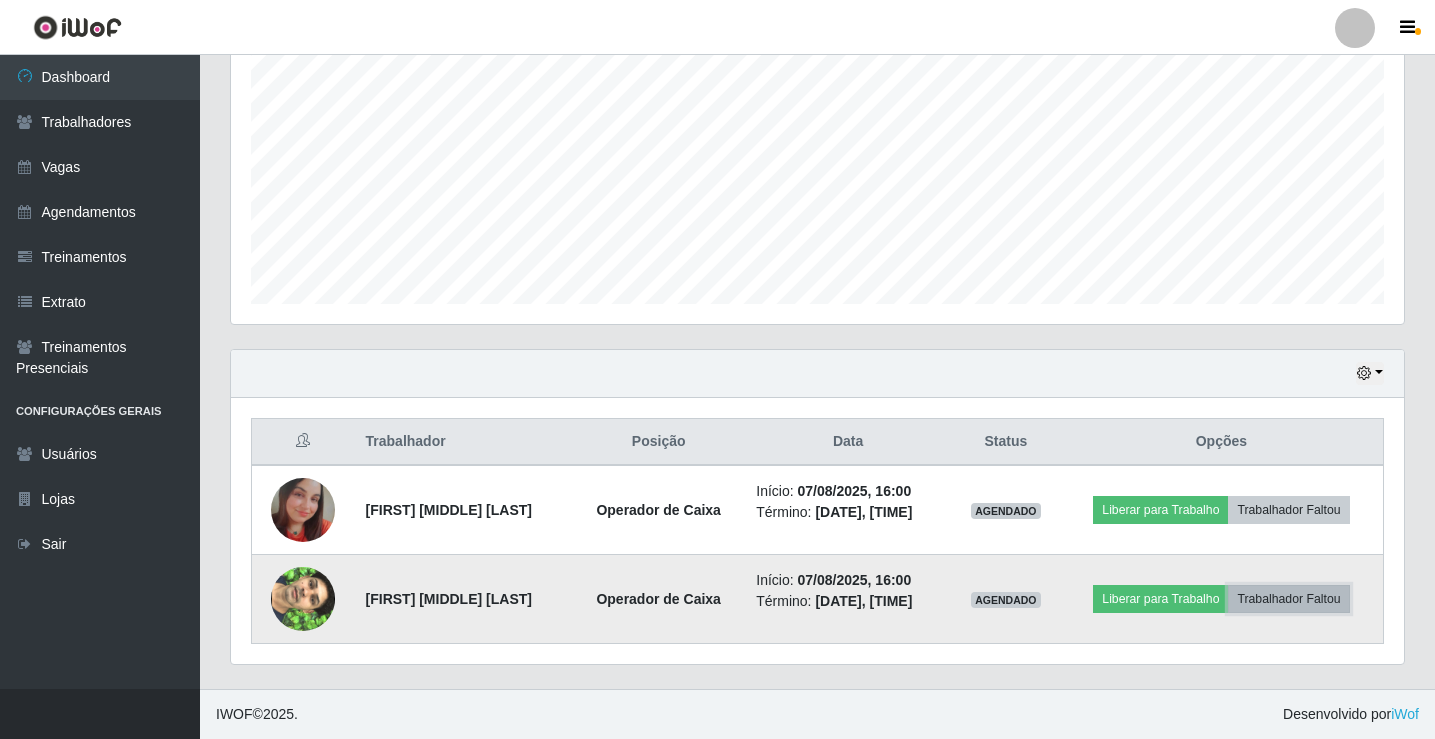 click on "Trabalhador Faltou" at bounding box center [1288, 599] 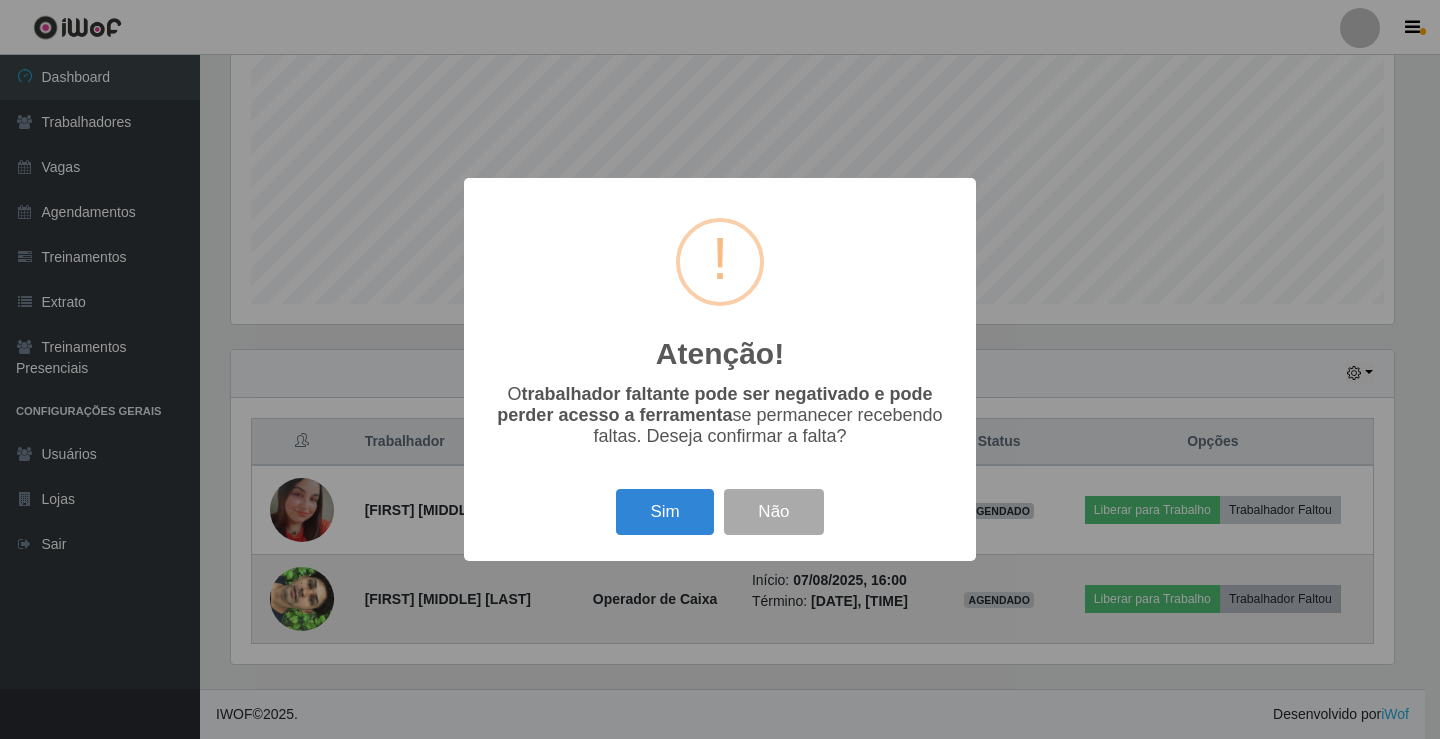 scroll, scrollTop: 999585, scrollLeft: 998837, axis: both 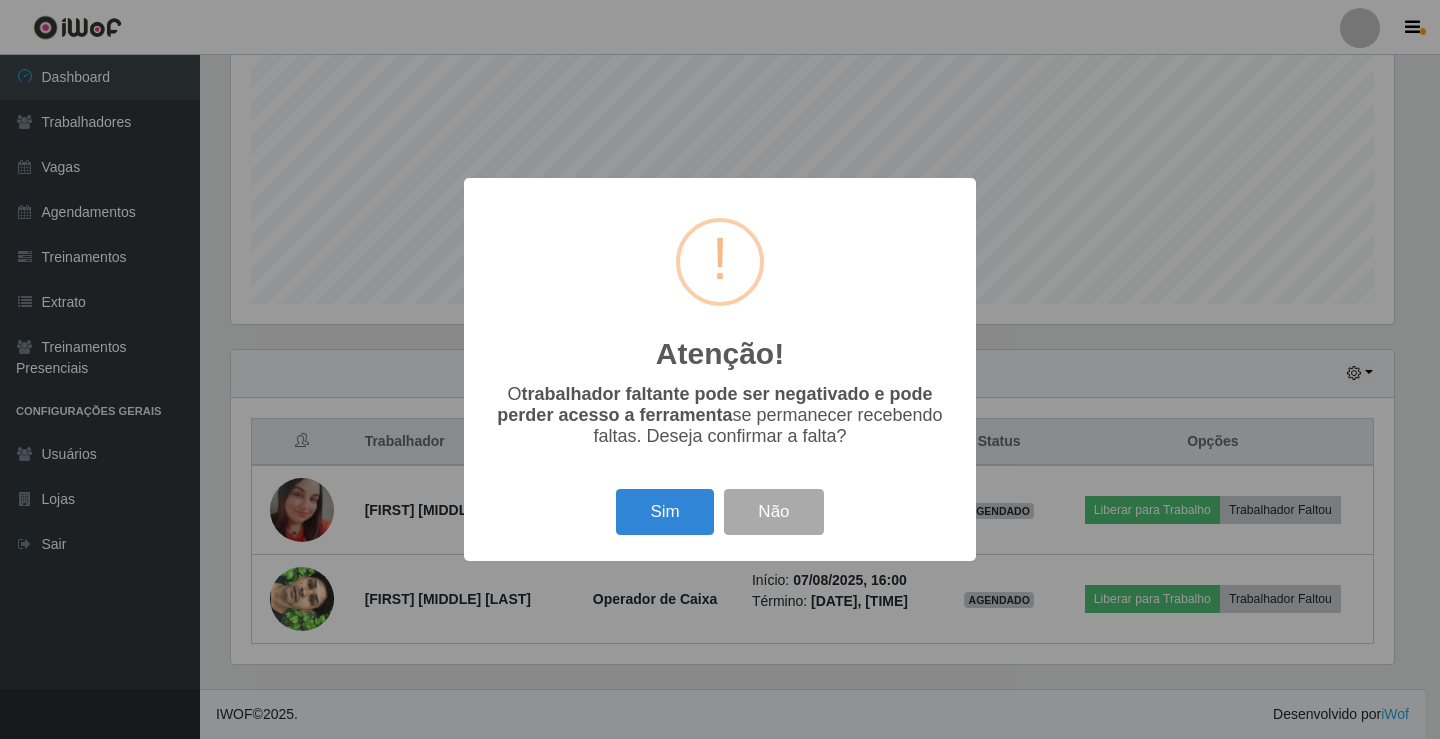 click on "O  trabalhador faltante pode ser negativado e
pode perder acesso a ferramenta  se permanecer
recebendo faltas. Deseja confirmar a falta?" at bounding box center [720, 415] 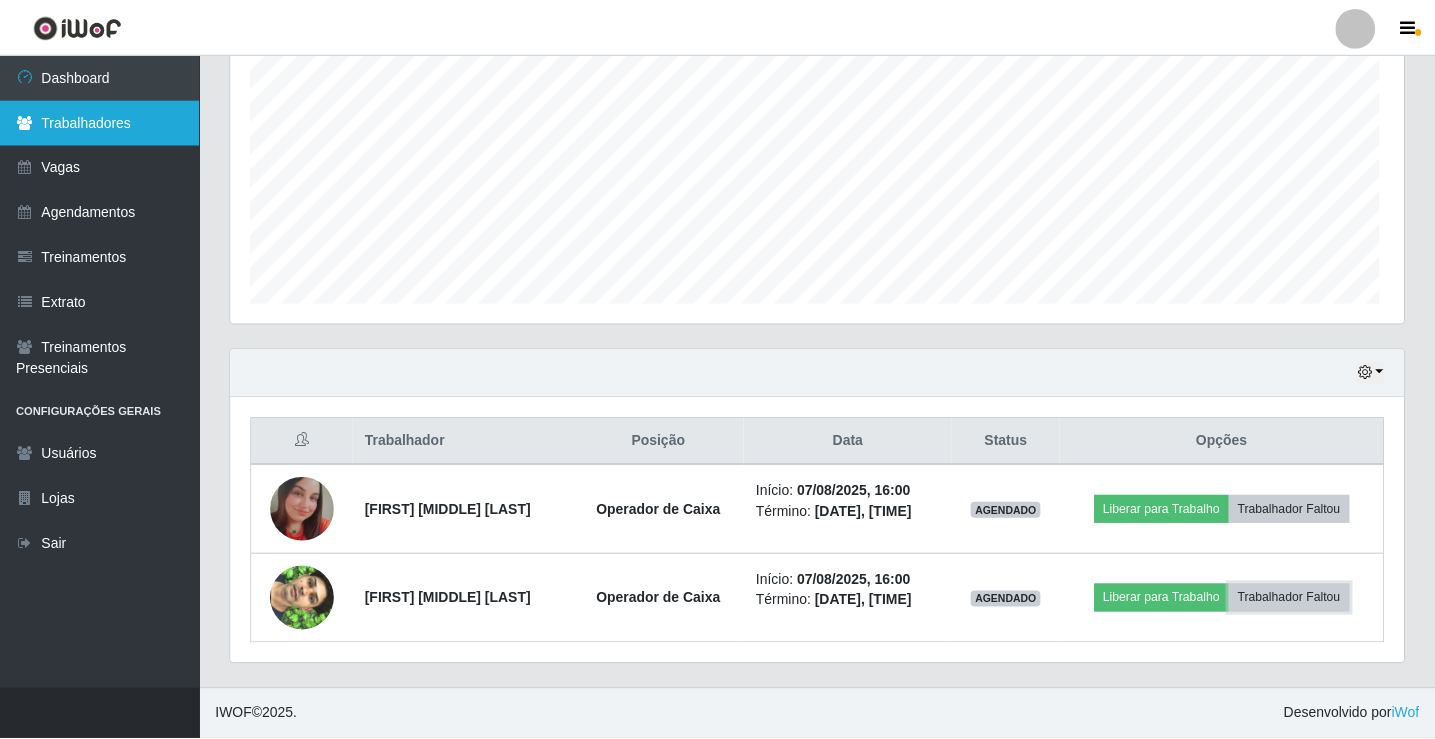 scroll, scrollTop: 999585, scrollLeft: 998827, axis: both 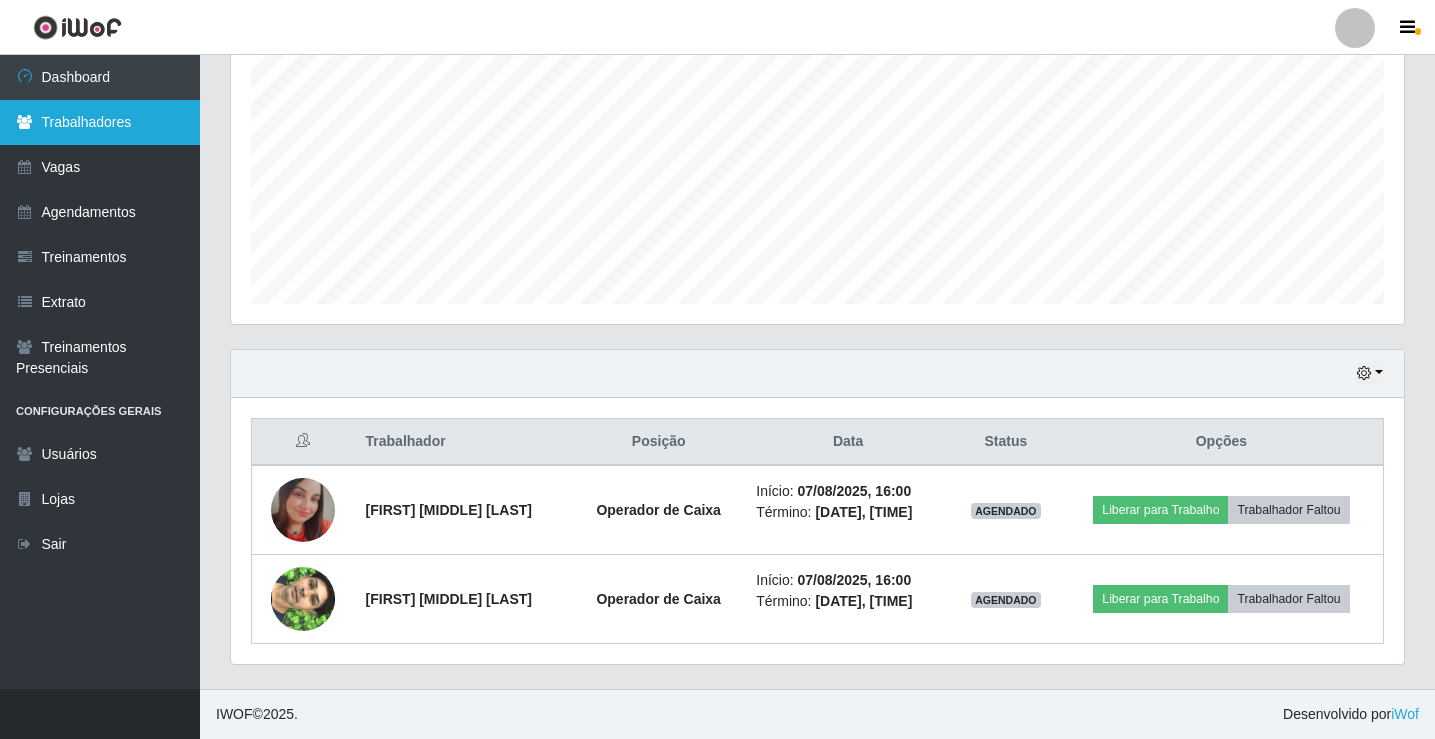 click on "Trabalhadores" at bounding box center [100, 122] 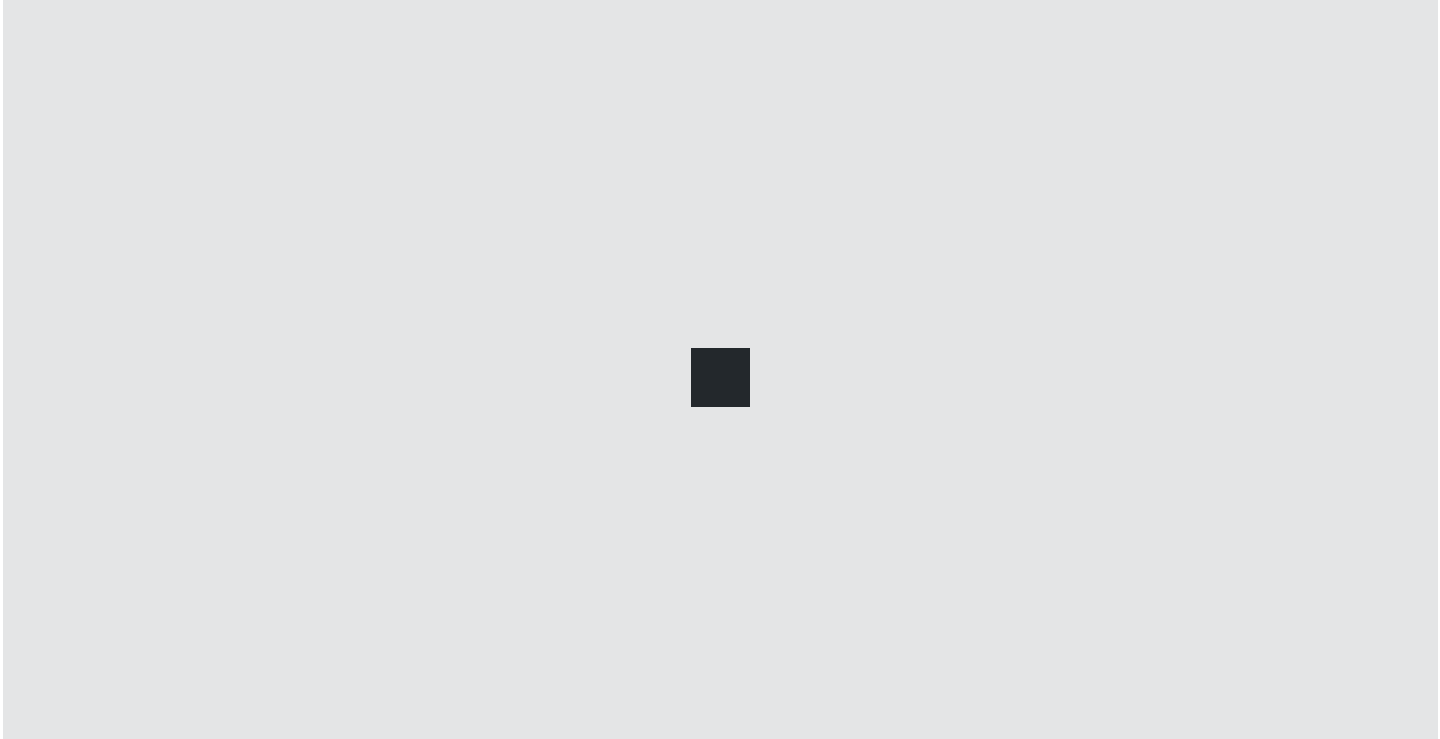 scroll, scrollTop: 0, scrollLeft: 0, axis: both 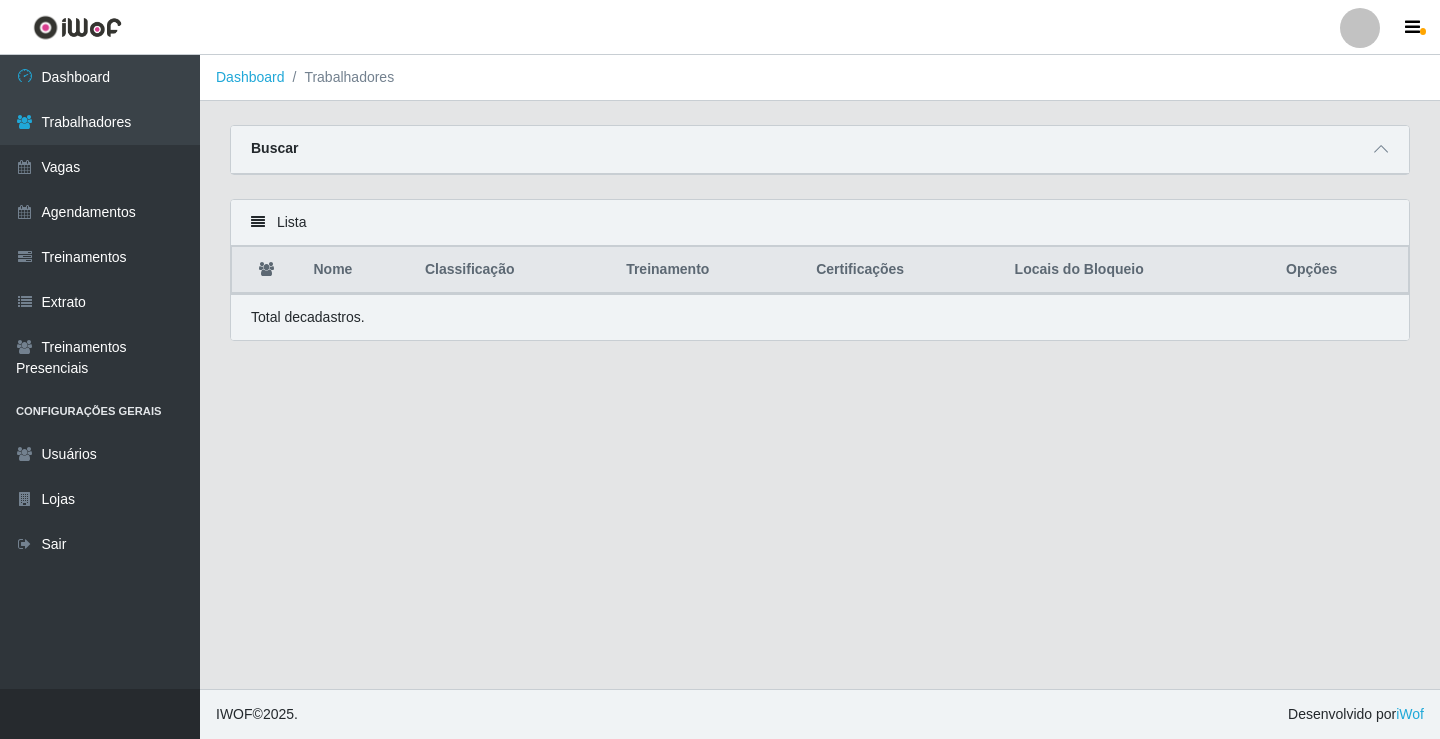 click on "Nome" at bounding box center [357, 270] 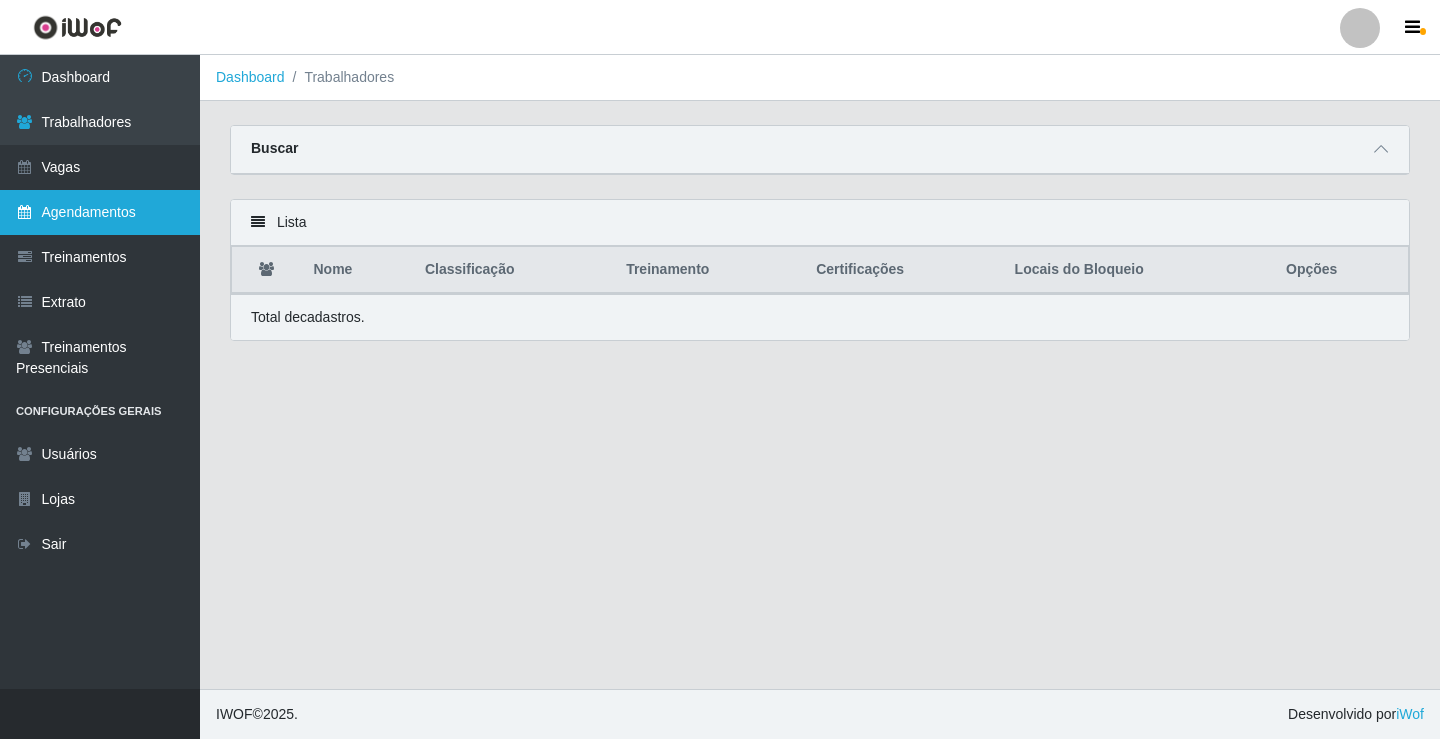 click on "Agendamentos" at bounding box center [100, 212] 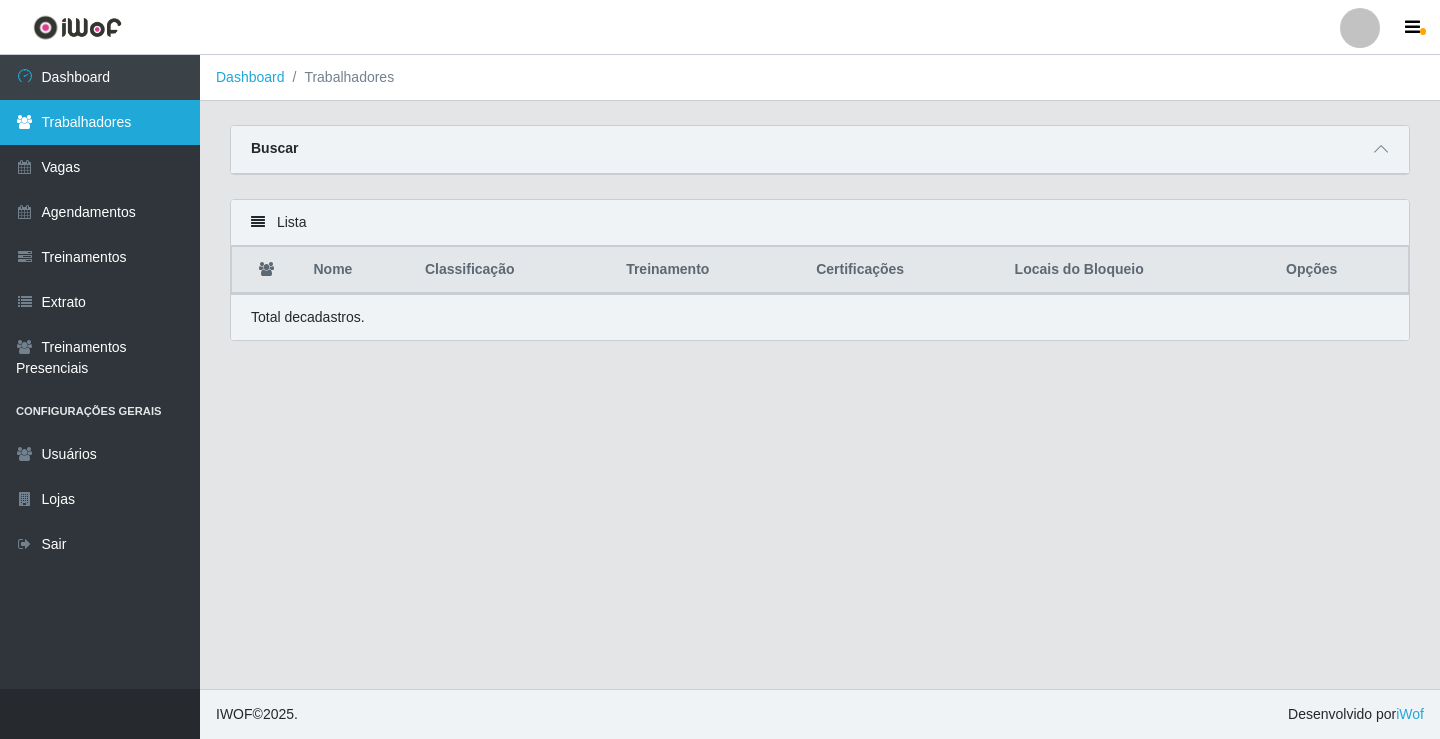click on "Trabalhadores" at bounding box center (100, 122) 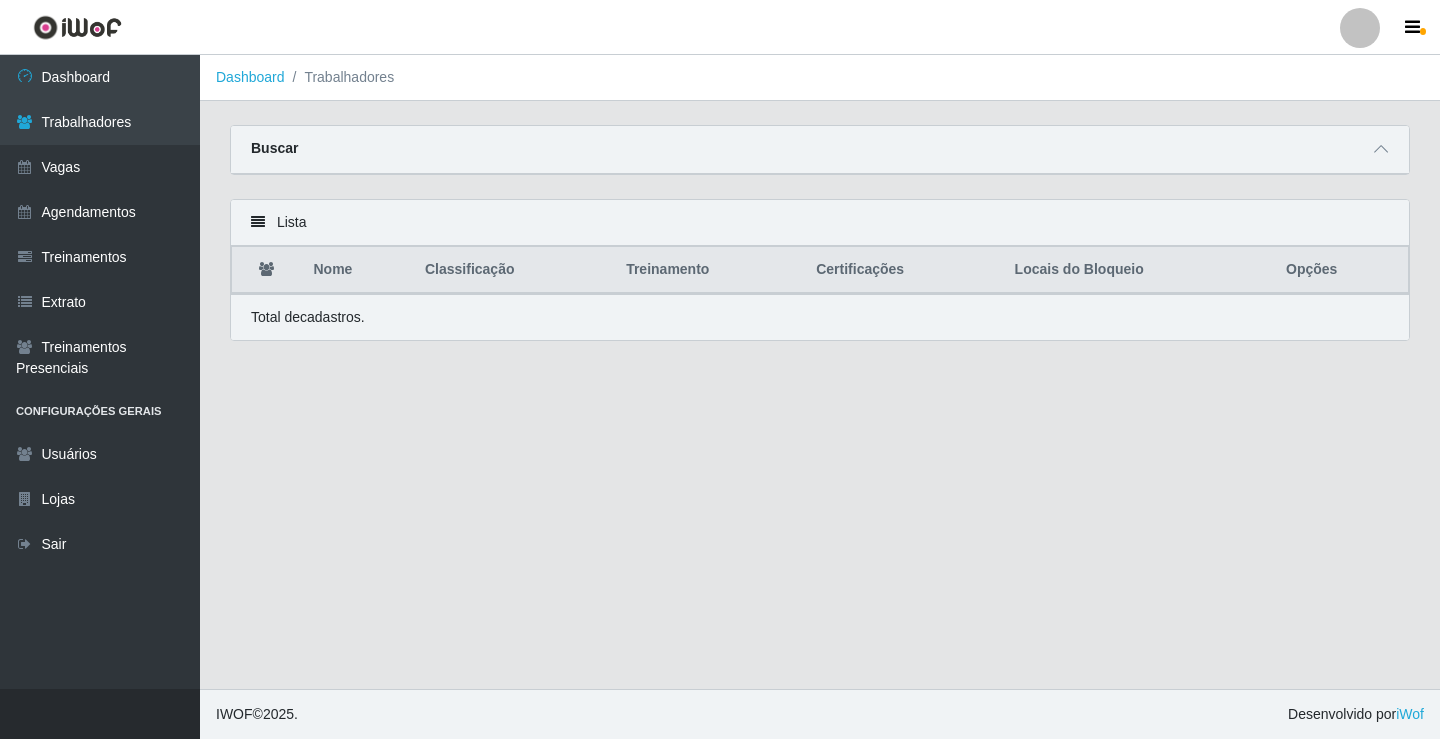 click on "Nome" at bounding box center [357, 270] 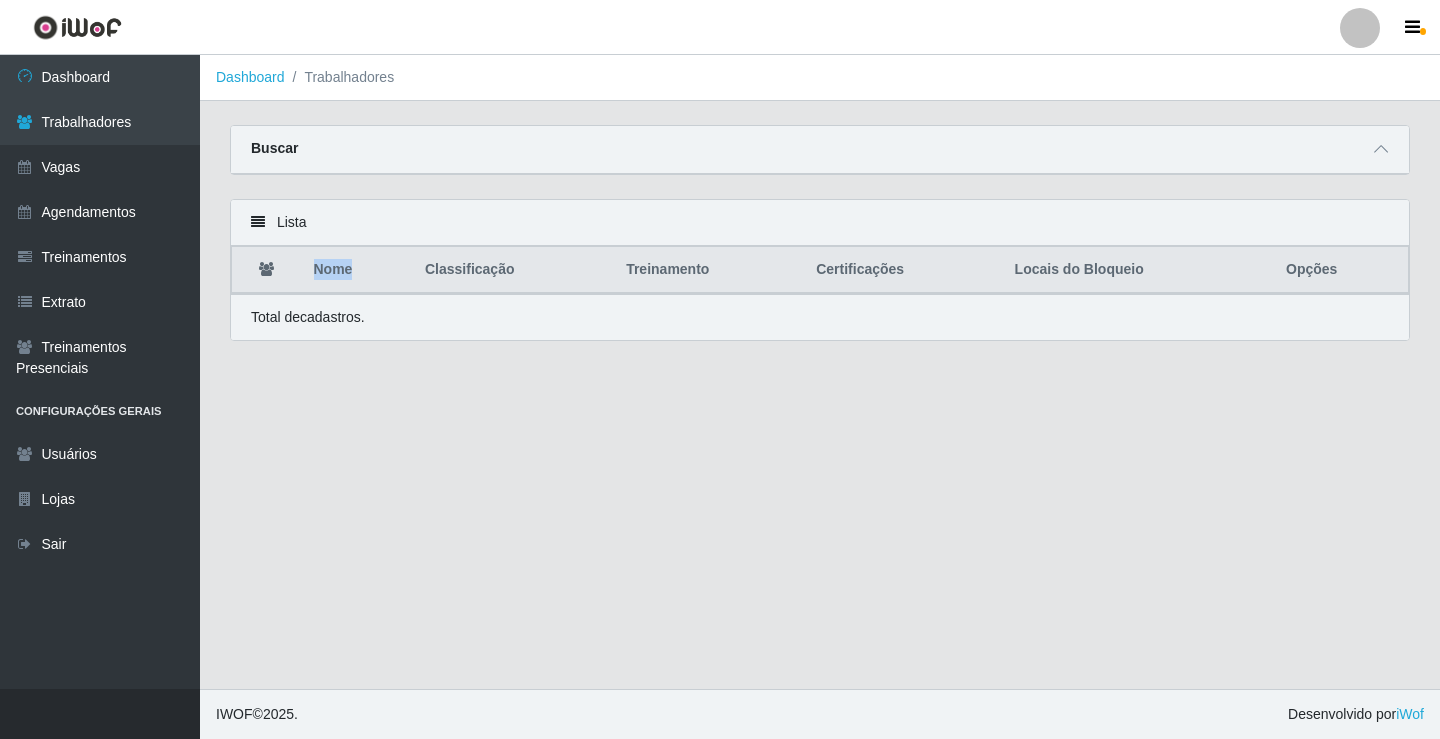 click on "Nome" at bounding box center (357, 270) 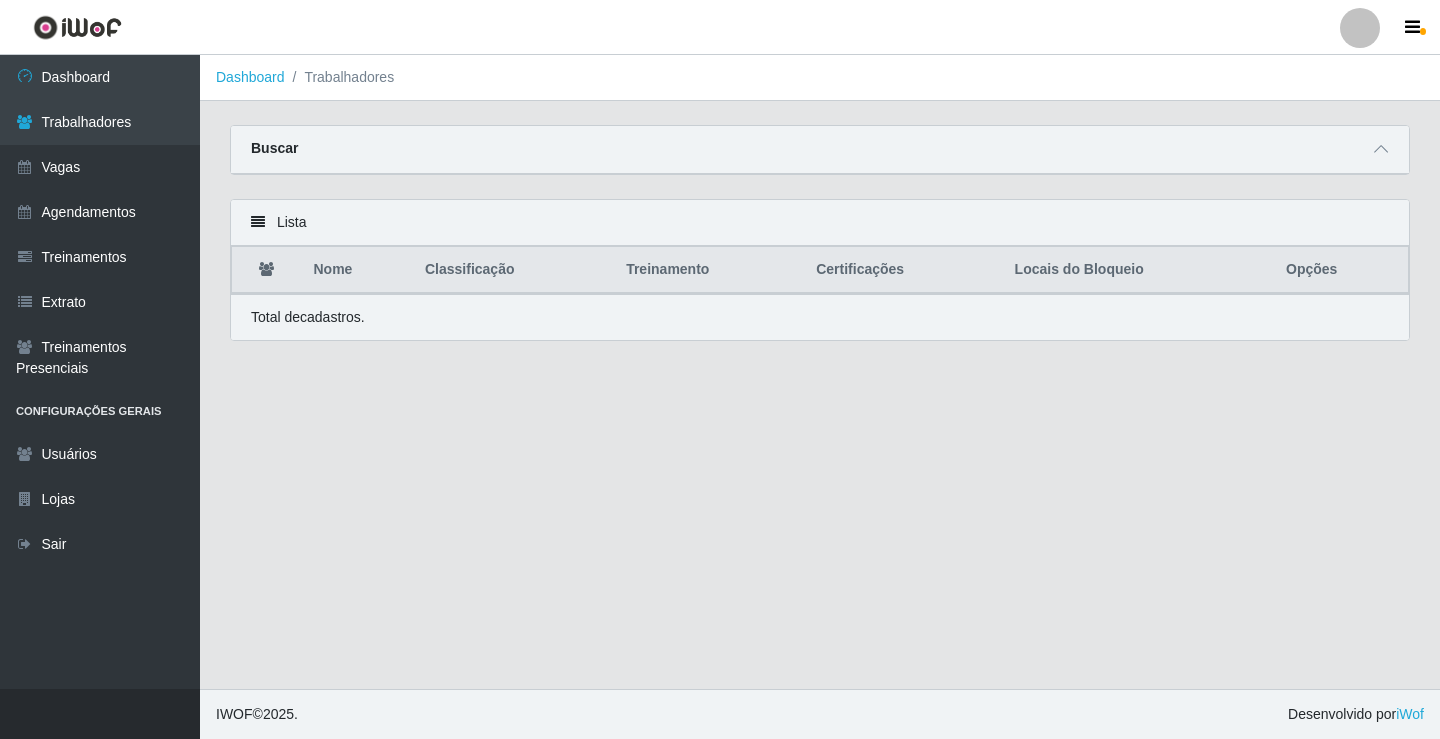 click on "Dashboard Trabalhadores  Carregando...  Buscar Nome  Confirmar   Lista Nome Classificação Treinamento Certificações Locais do Bloqueio Opções Total de   cadastros." at bounding box center [820, 372] 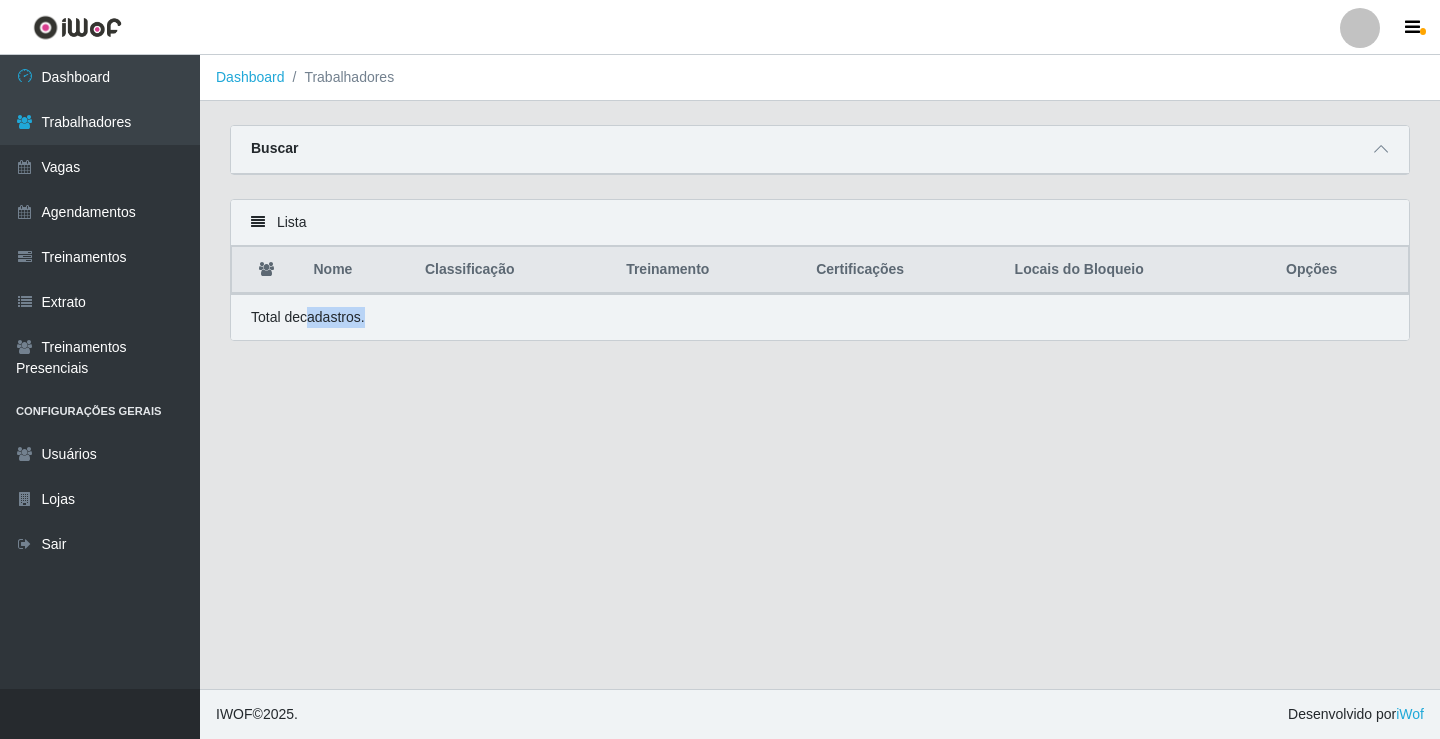 click on "Dashboard Trabalhadores  Carregando...  Buscar Nome  Confirmar   Lista Nome Classificação Treinamento Certificações Locais do Bloqueio Opções Total de   cadastros." at bounding box center [820, 372] 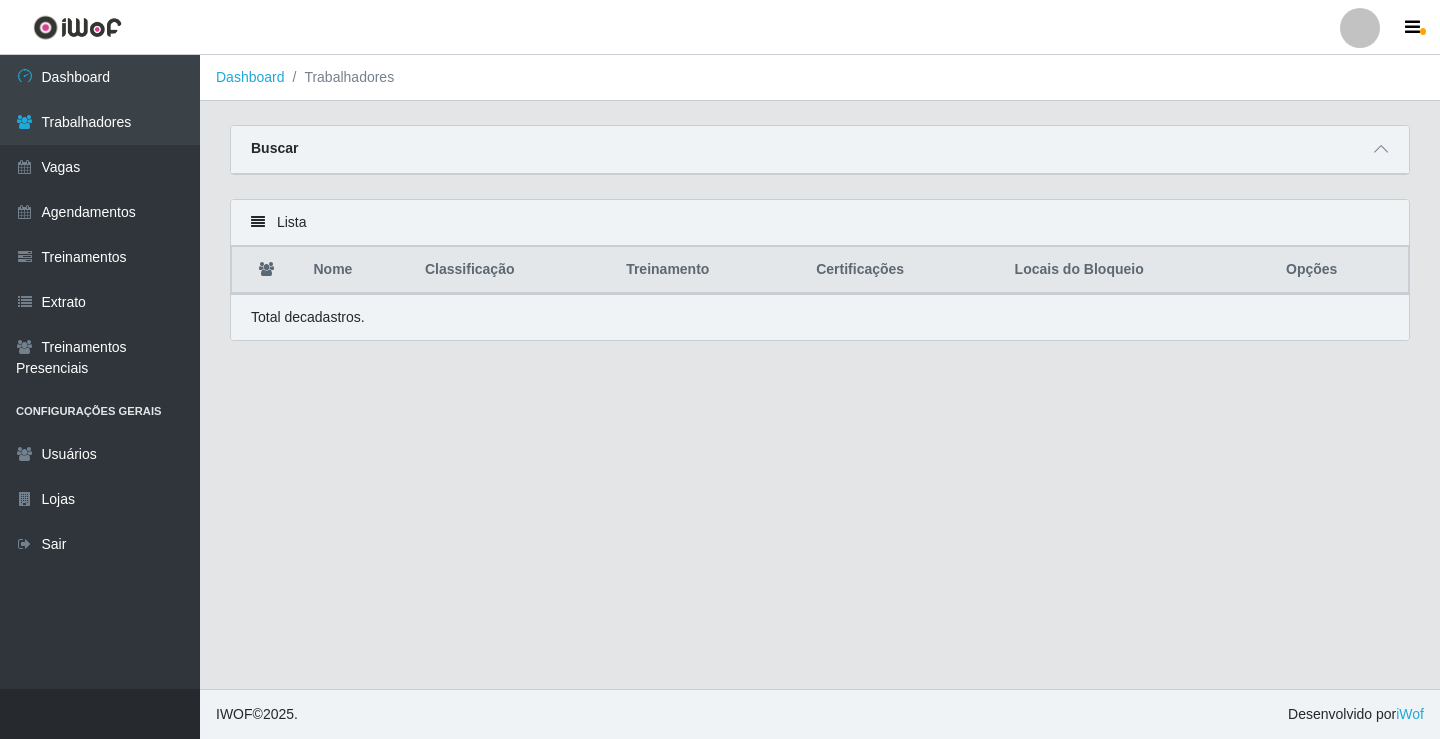 drag, startPoint x: 342, startPoint y: 431, endPoint x: 242, endPoint y: 402, distance: 104.120125 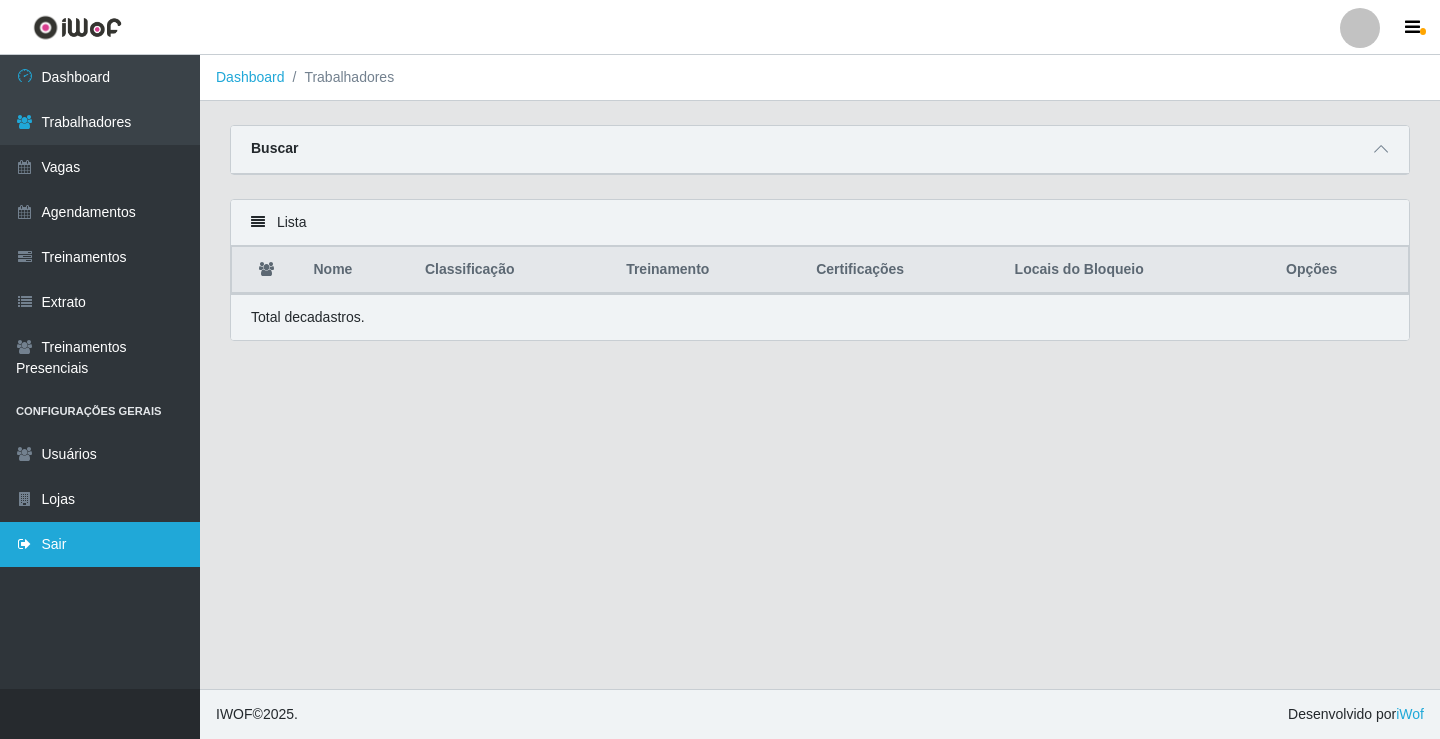 click on "Sair" at bounding box center [100, 544] 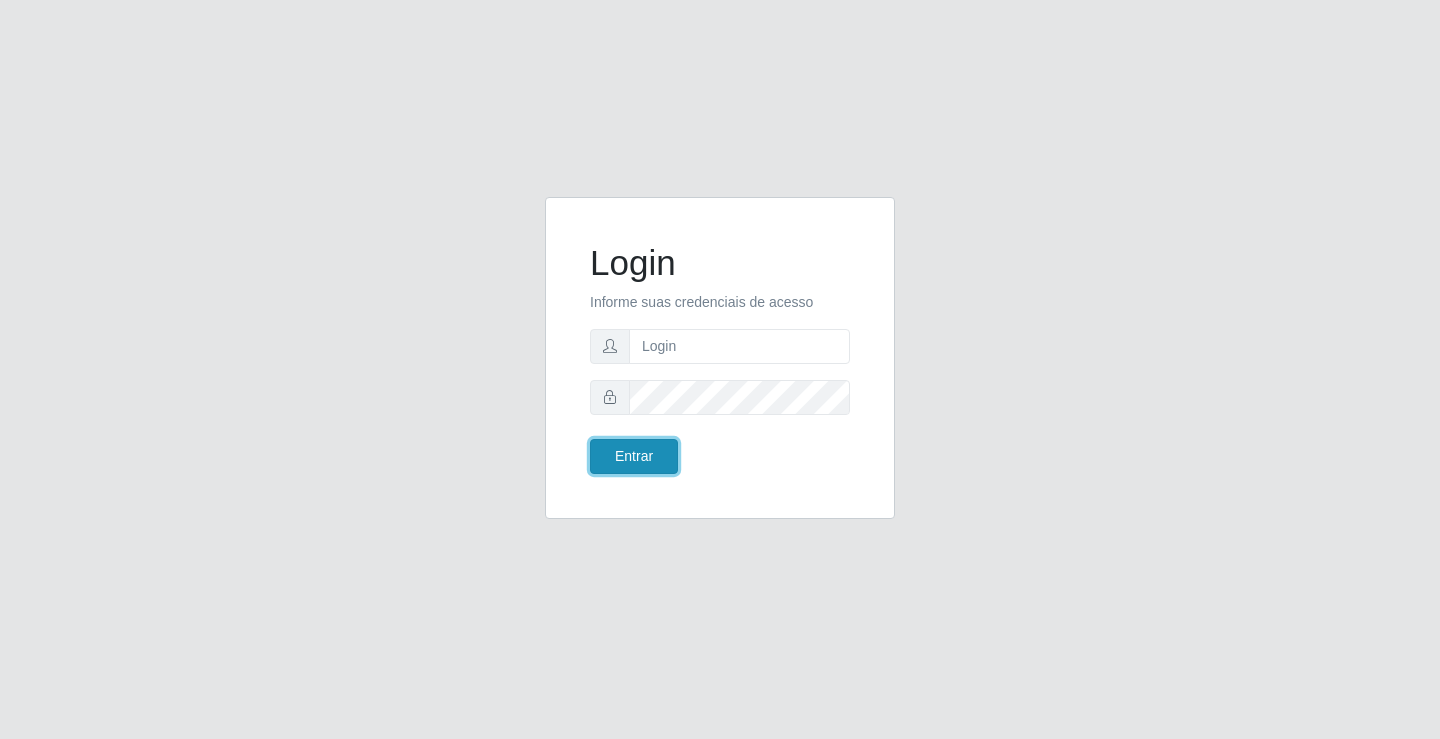 click on "Entrar" at bounding box center (634, 456) 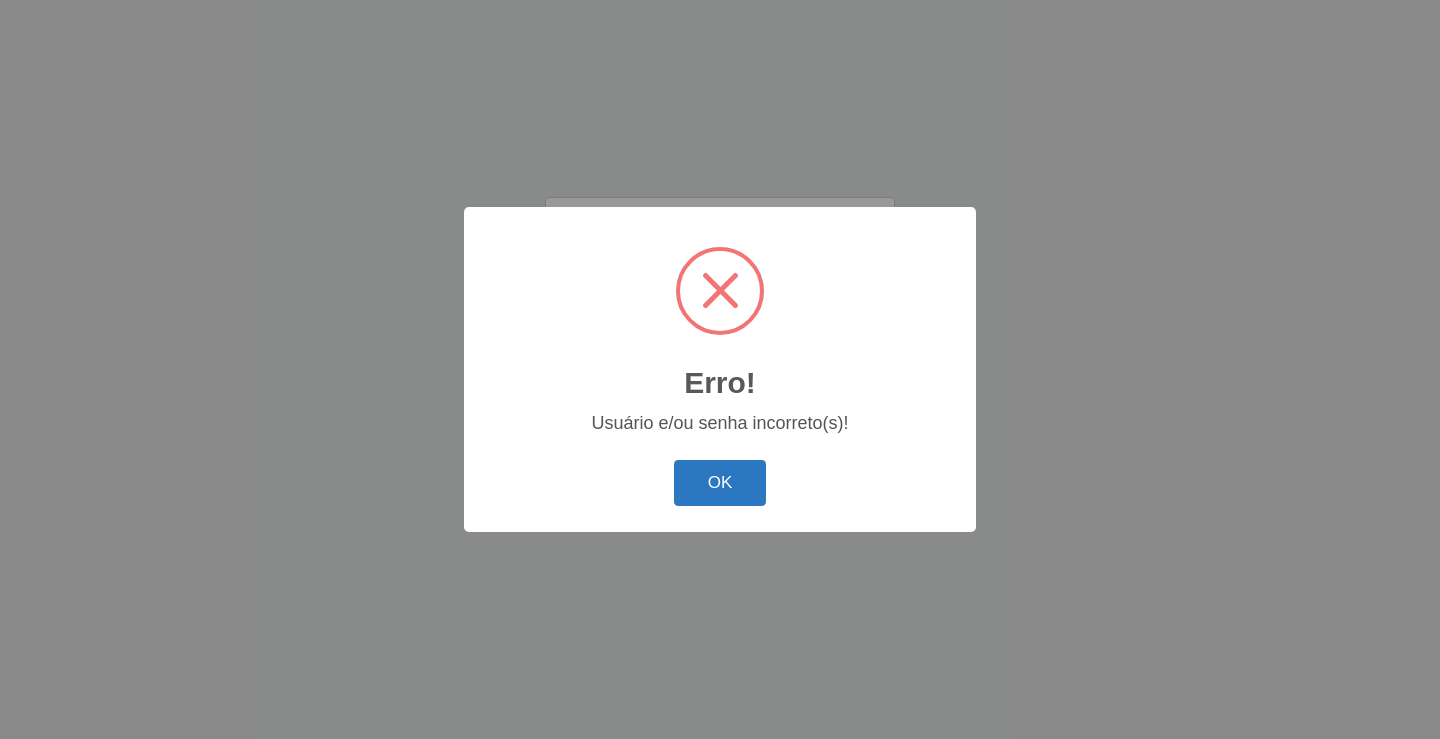 click on "OK" at bounding box center (720, 483) 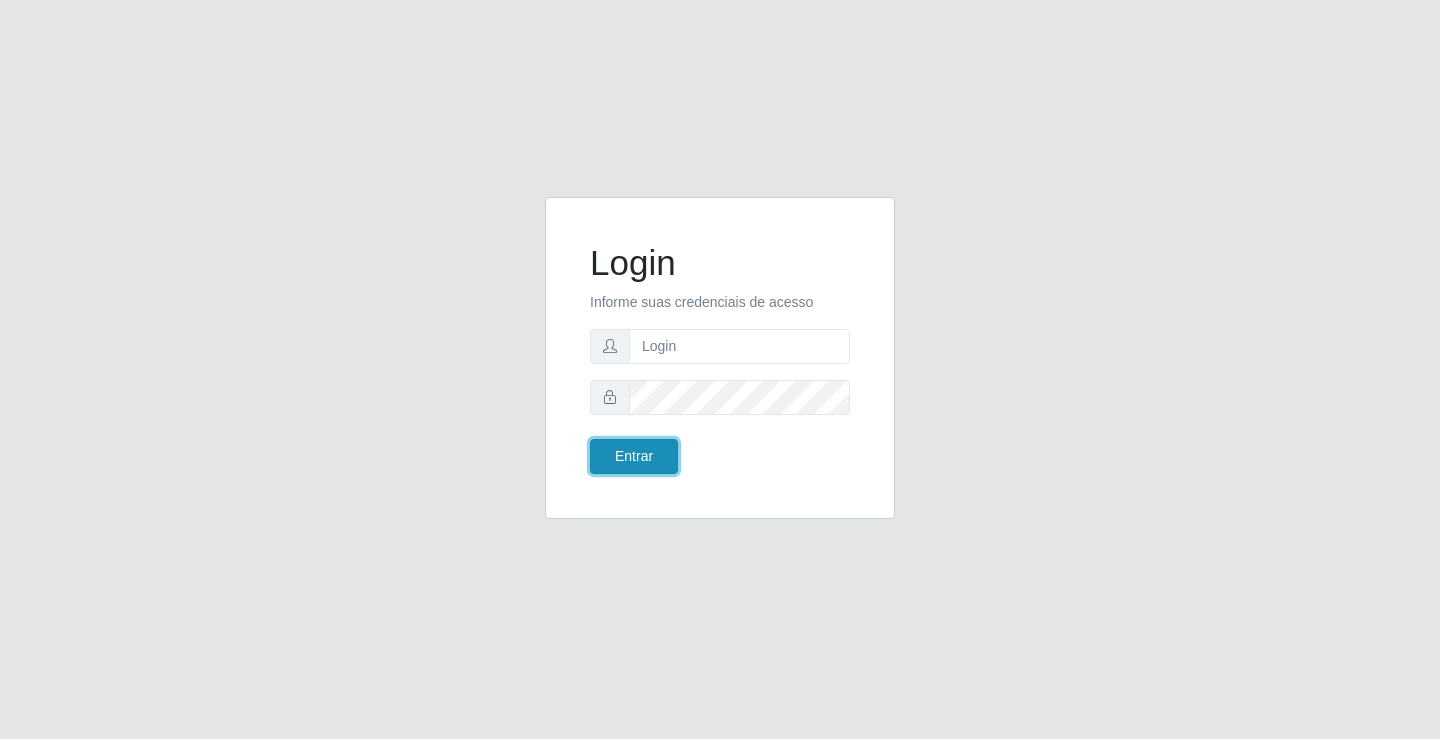 click on "Entrar" at bounding box center (634, 456) 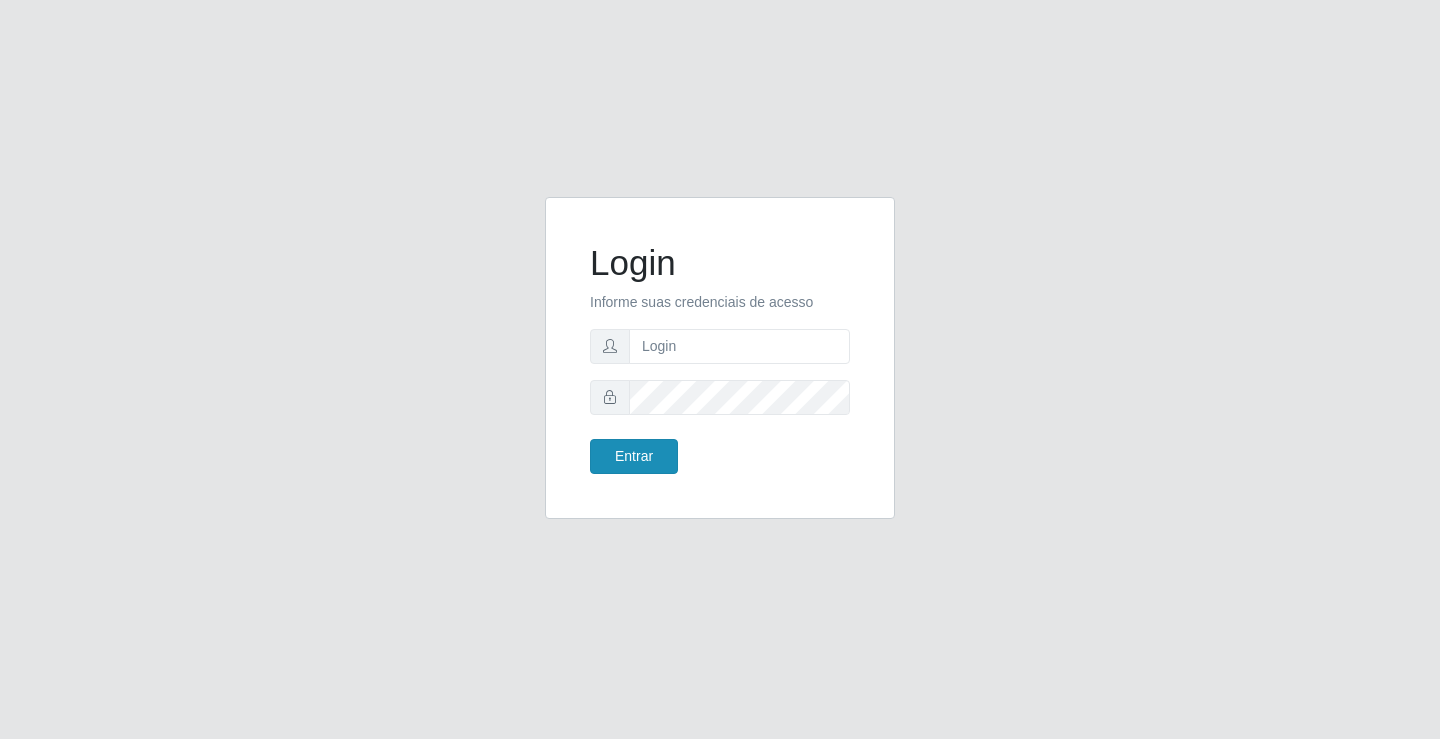 click on "Login Informe suas credenciais de acesso Entrar" at bounding box center (720, 369) 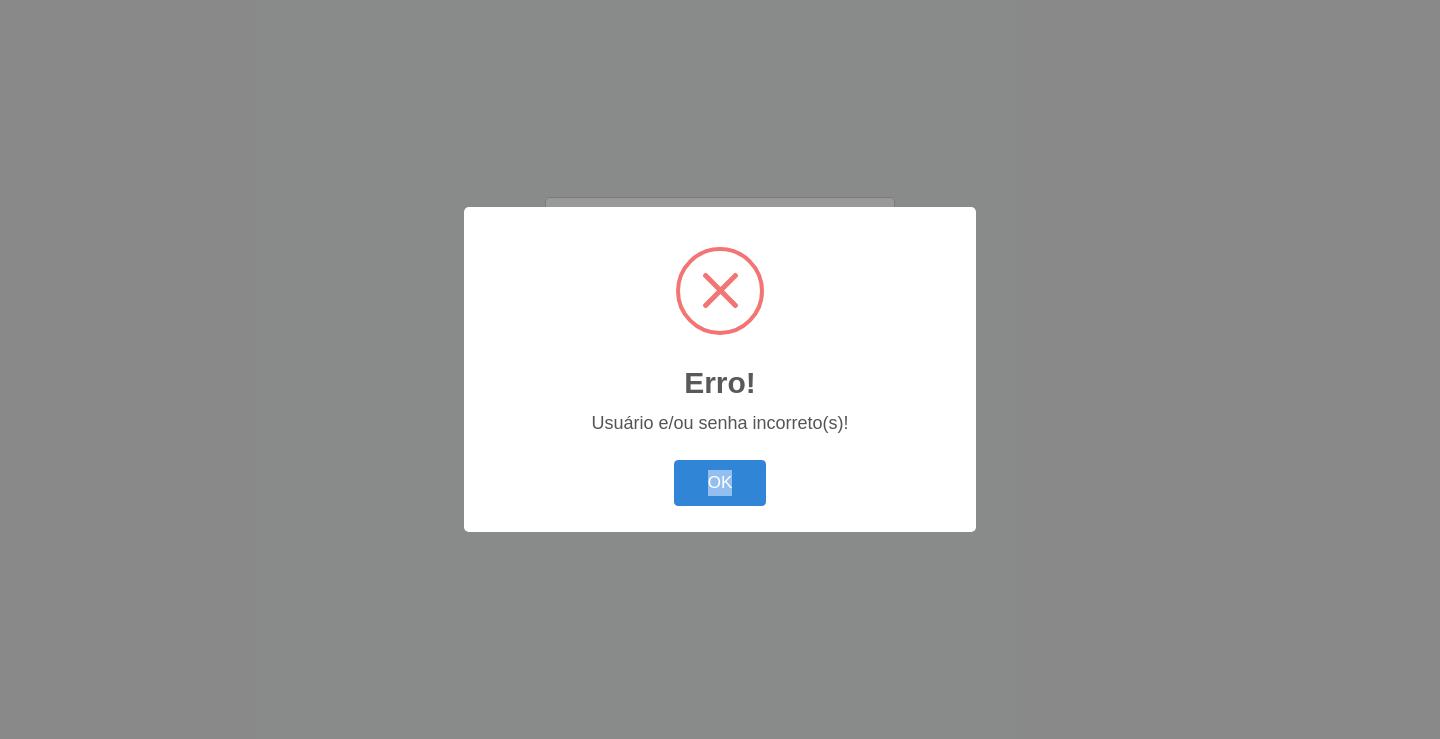 click on "OK Cancel" at bounding box center [720, 482] 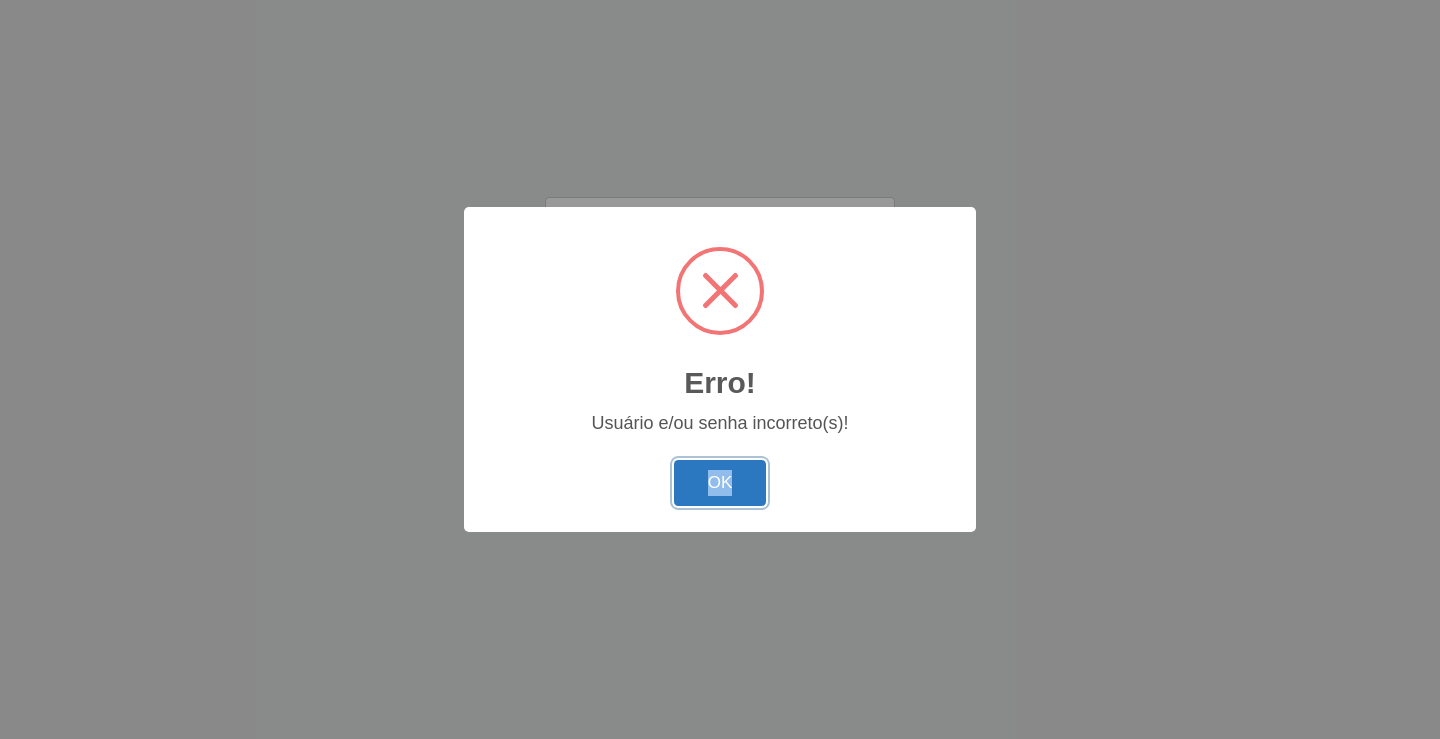 click on "OK" at bounding box center [720, 483] 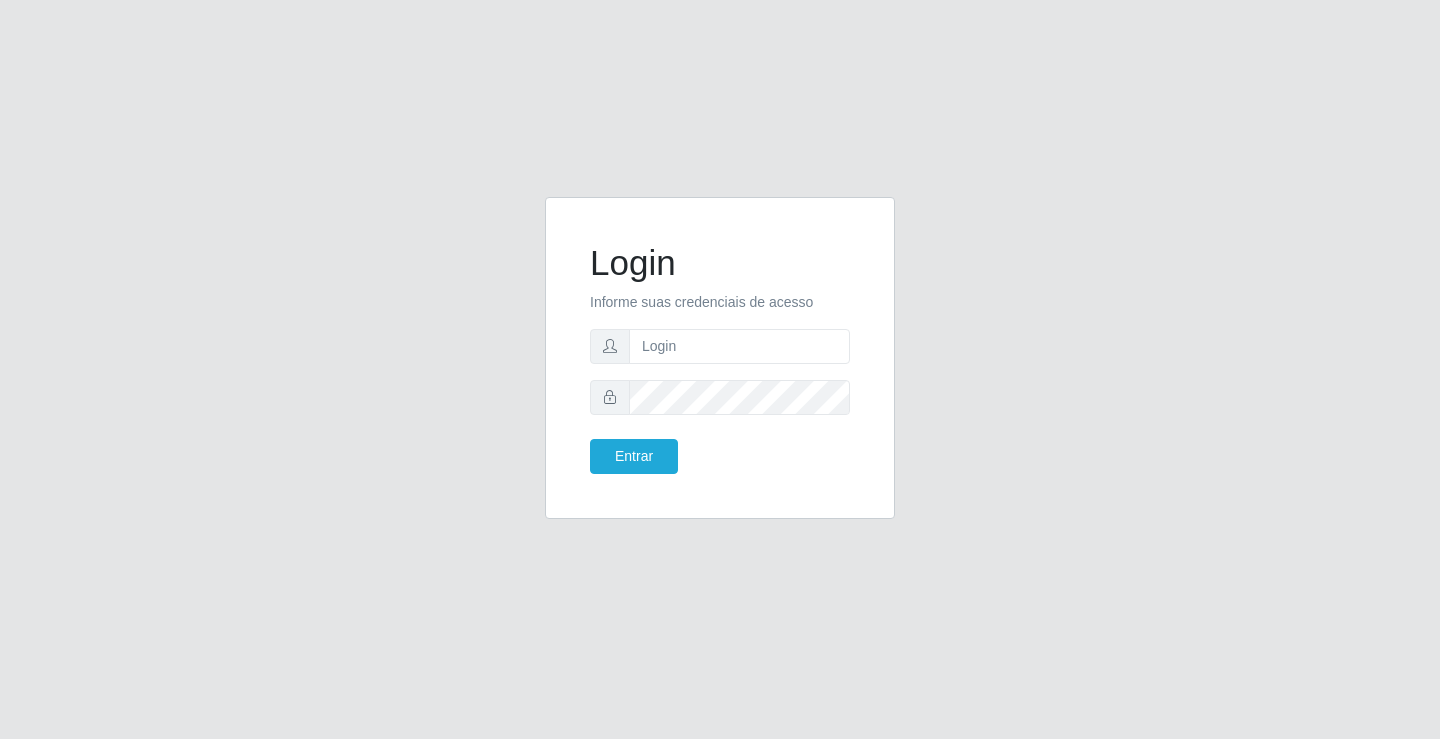 scroll, scrollTop: 0, scrollLeft: 0, axis: both 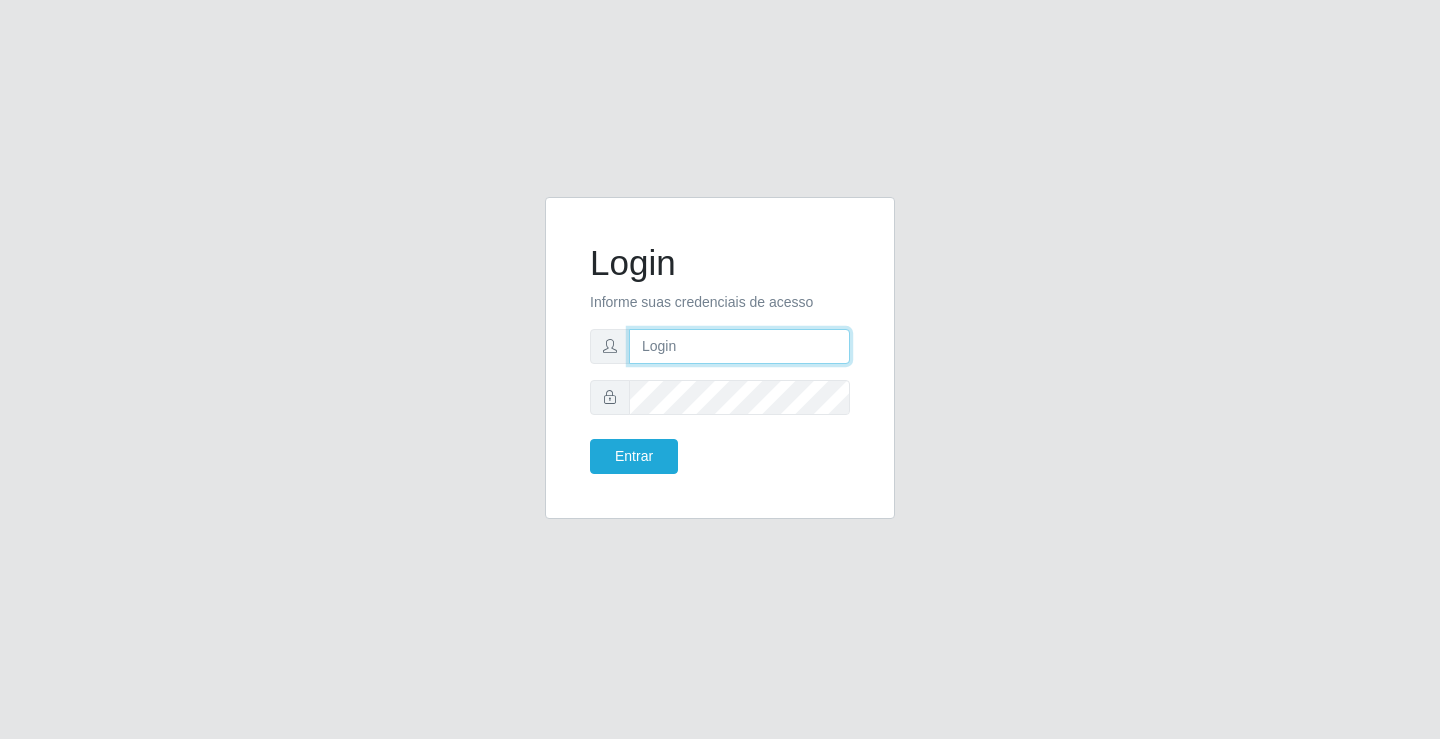 click at bounding box center (739, 346) 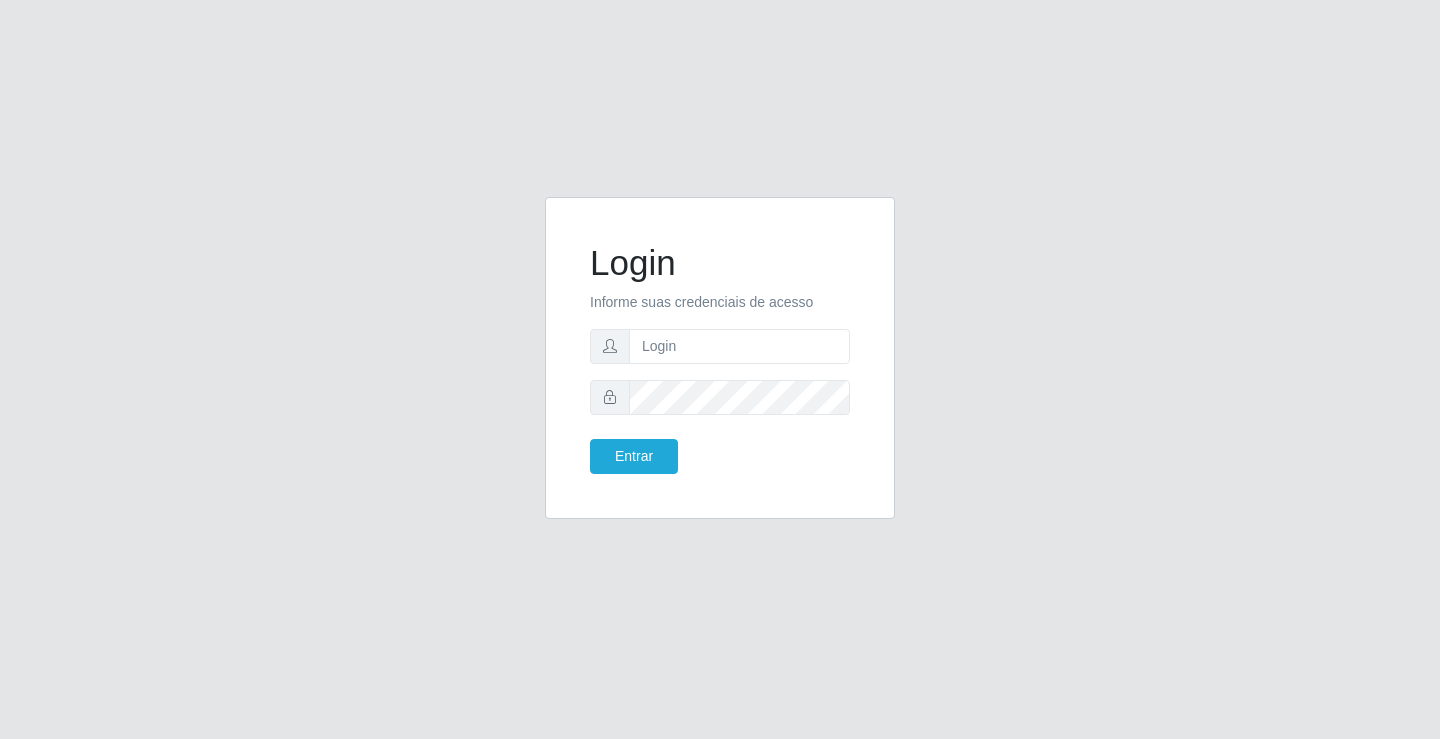 scroll, scrollTop: 0, scrollLeft: 0, axis: both 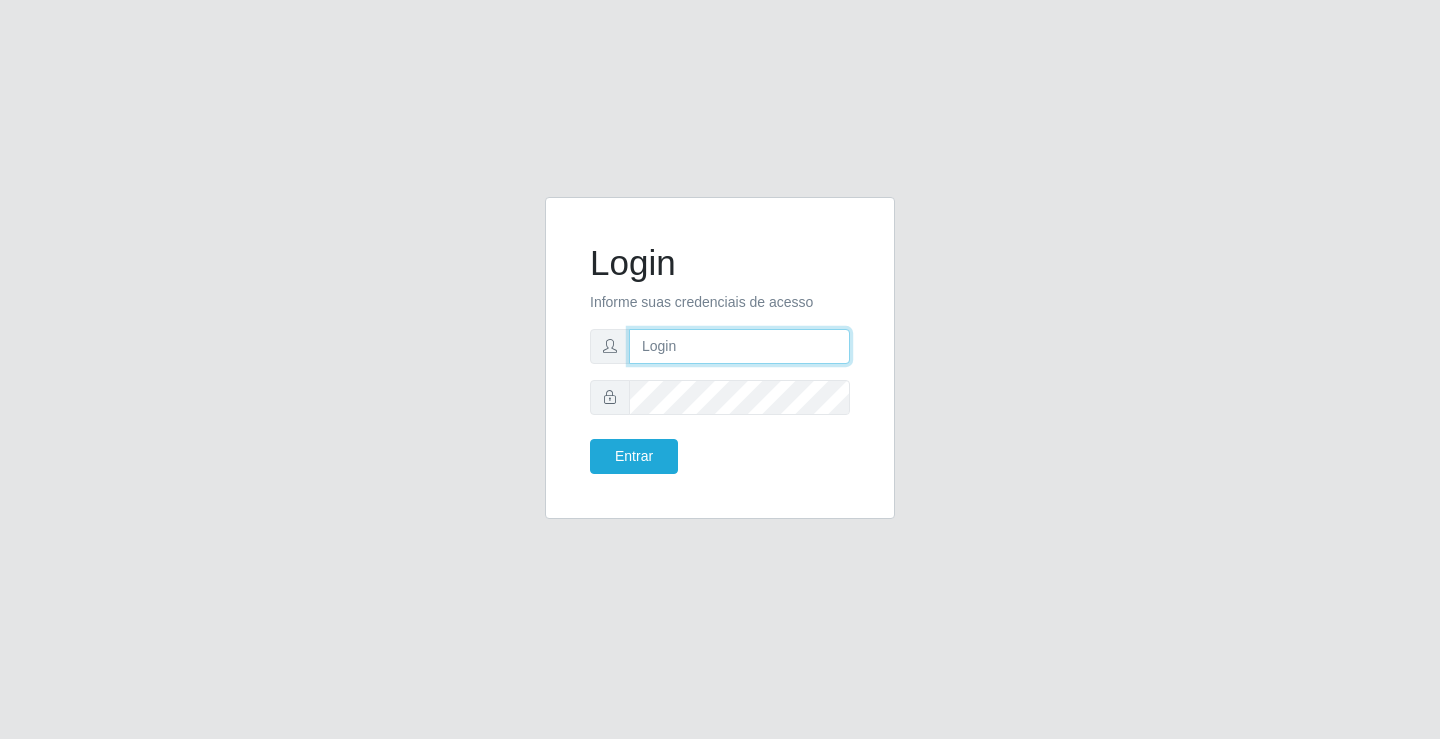 drag, startPoint x: 682, startPoint y: 332, endPoint x: 685, endPoint y: 321, distance: 11.401754 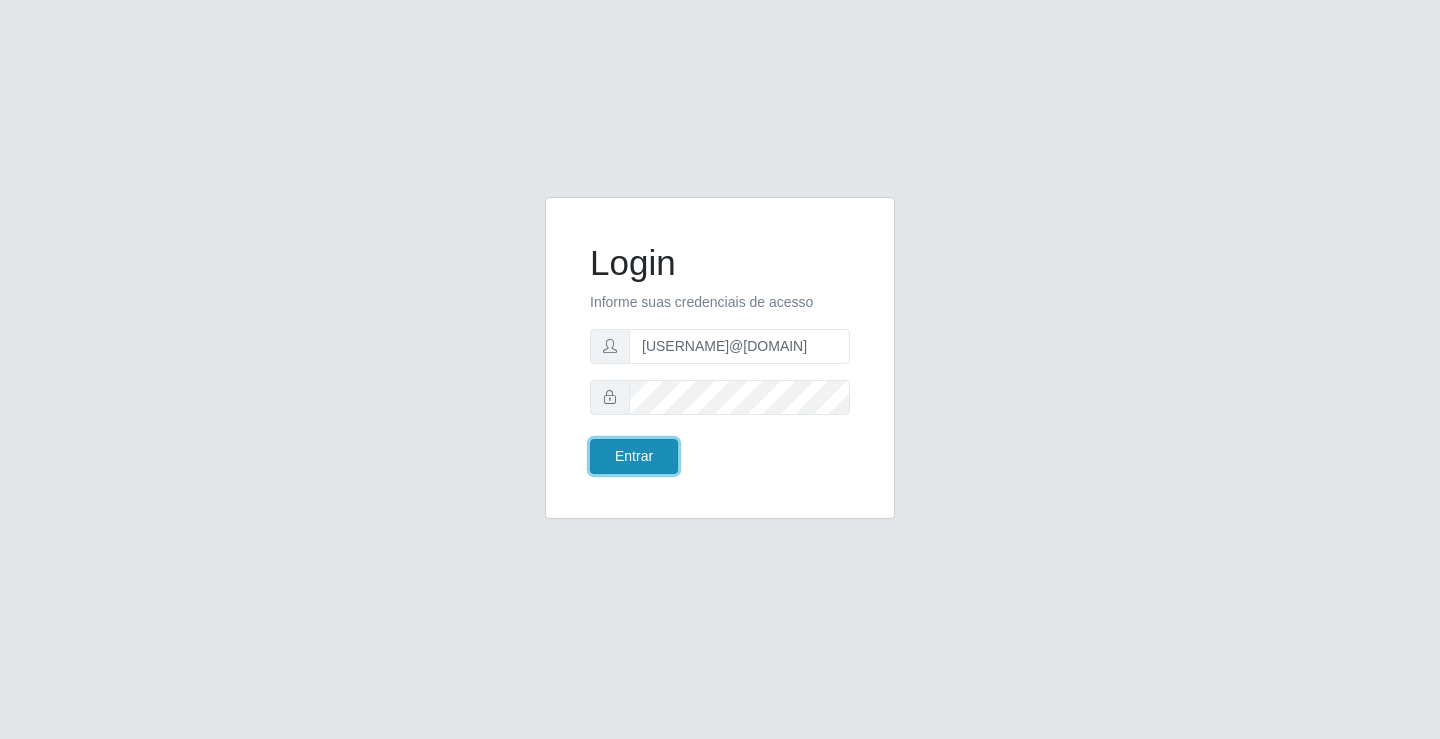 click on "Entrar" at bounding box center [634, 456] 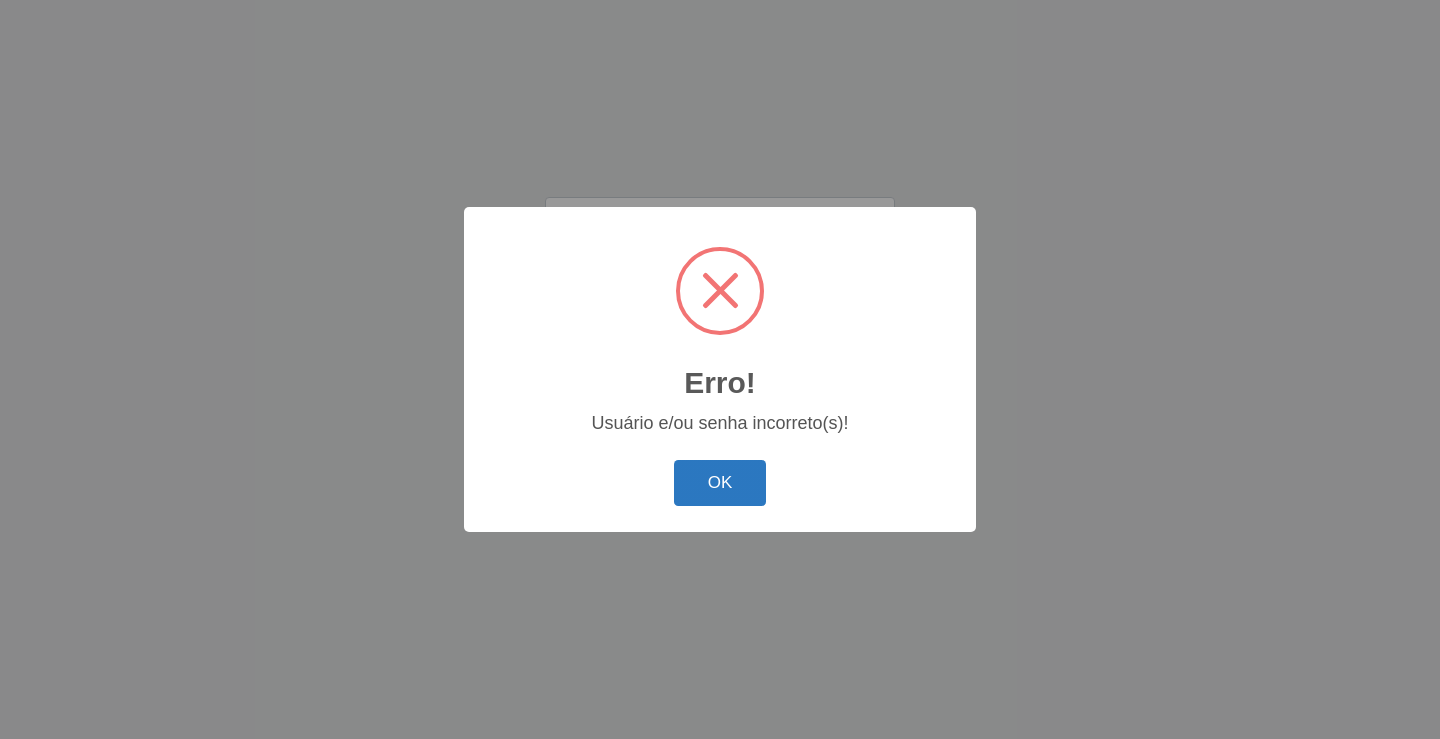 click on "OK" at bounding box center [720, 483] 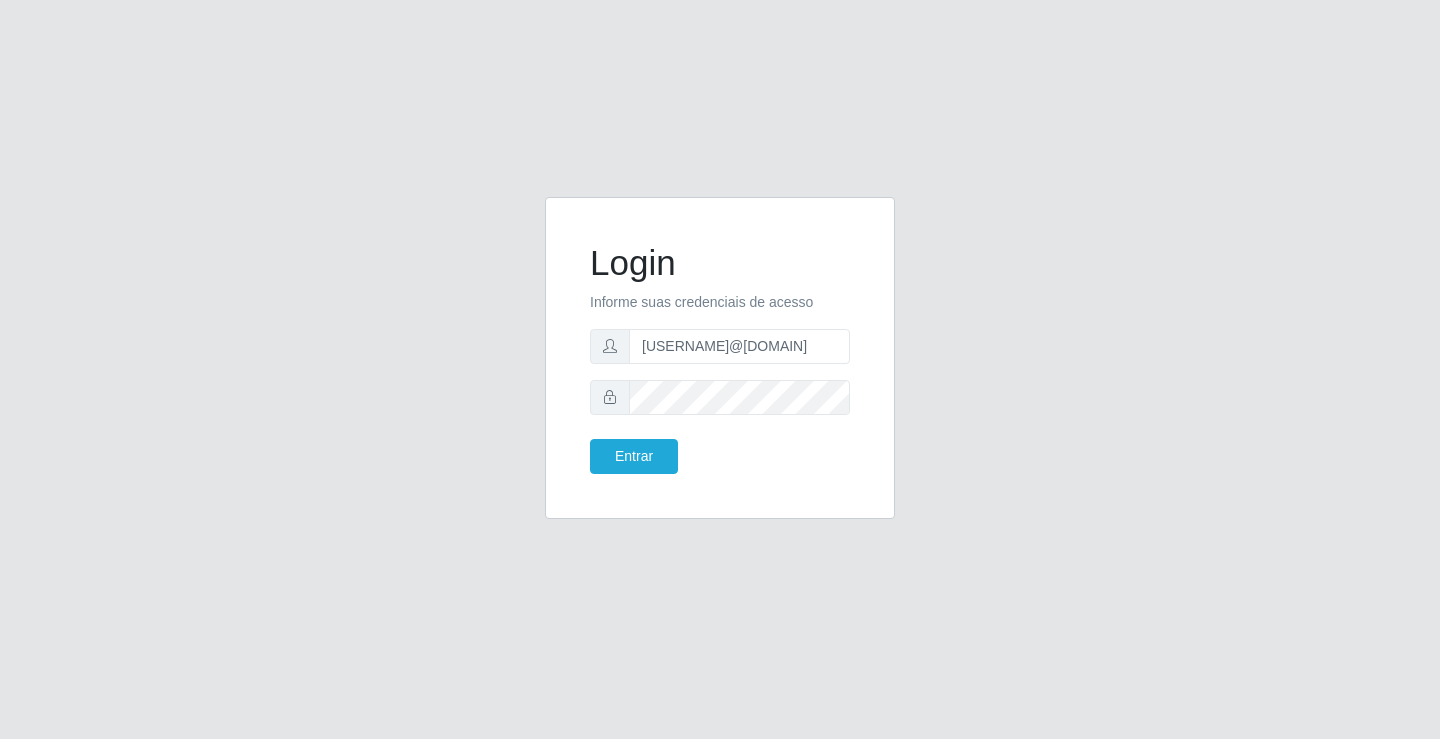 click at bounding box center (610, 397) 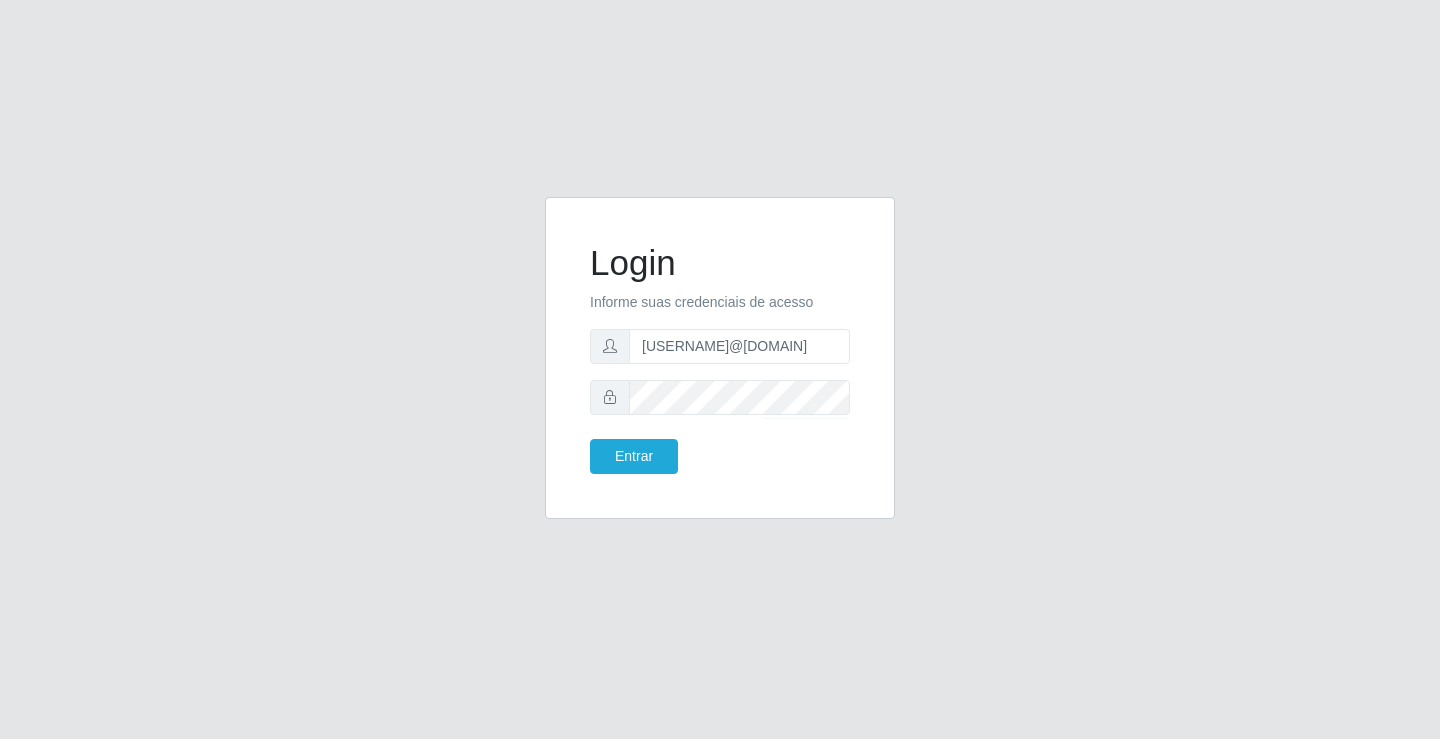 click at bounding box center [610, 397] 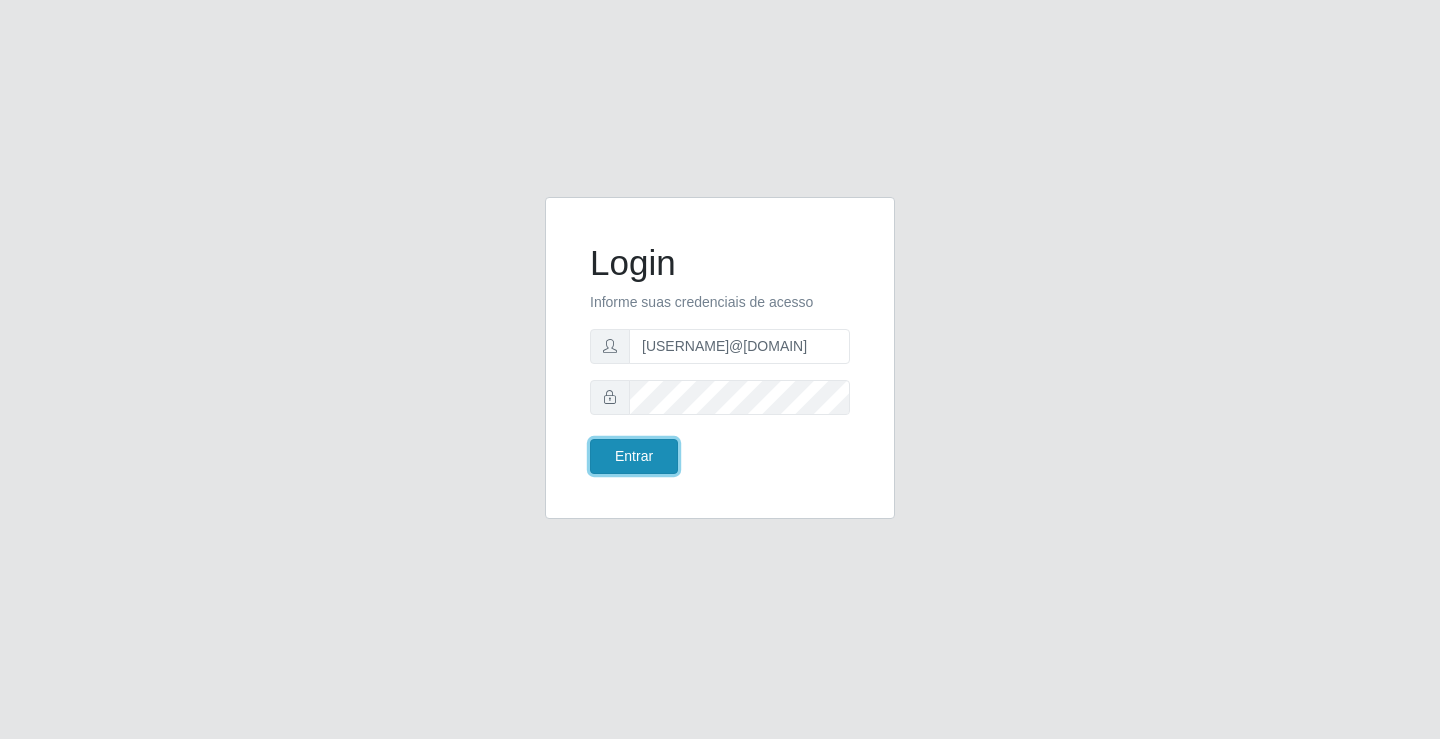click on "Entrar" at bounding box center [634, 456] 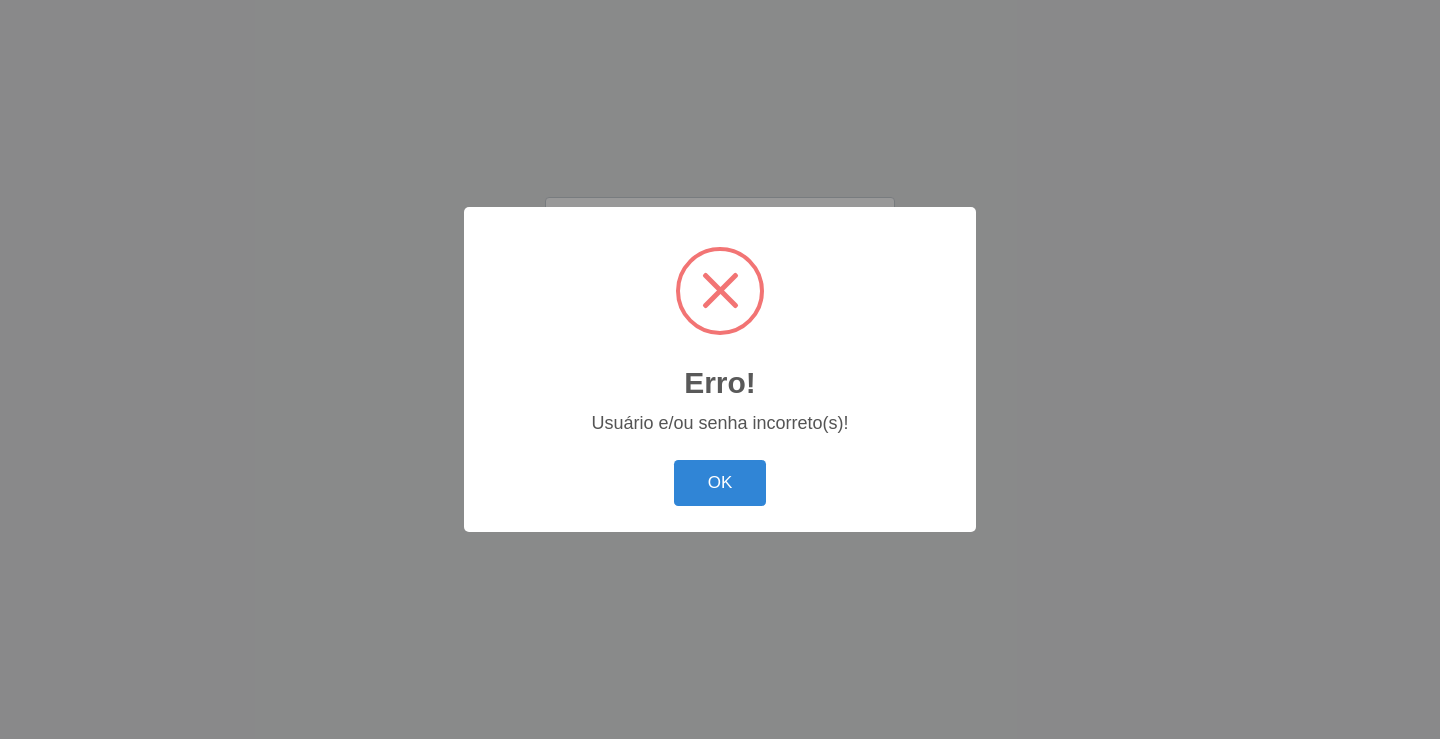 type 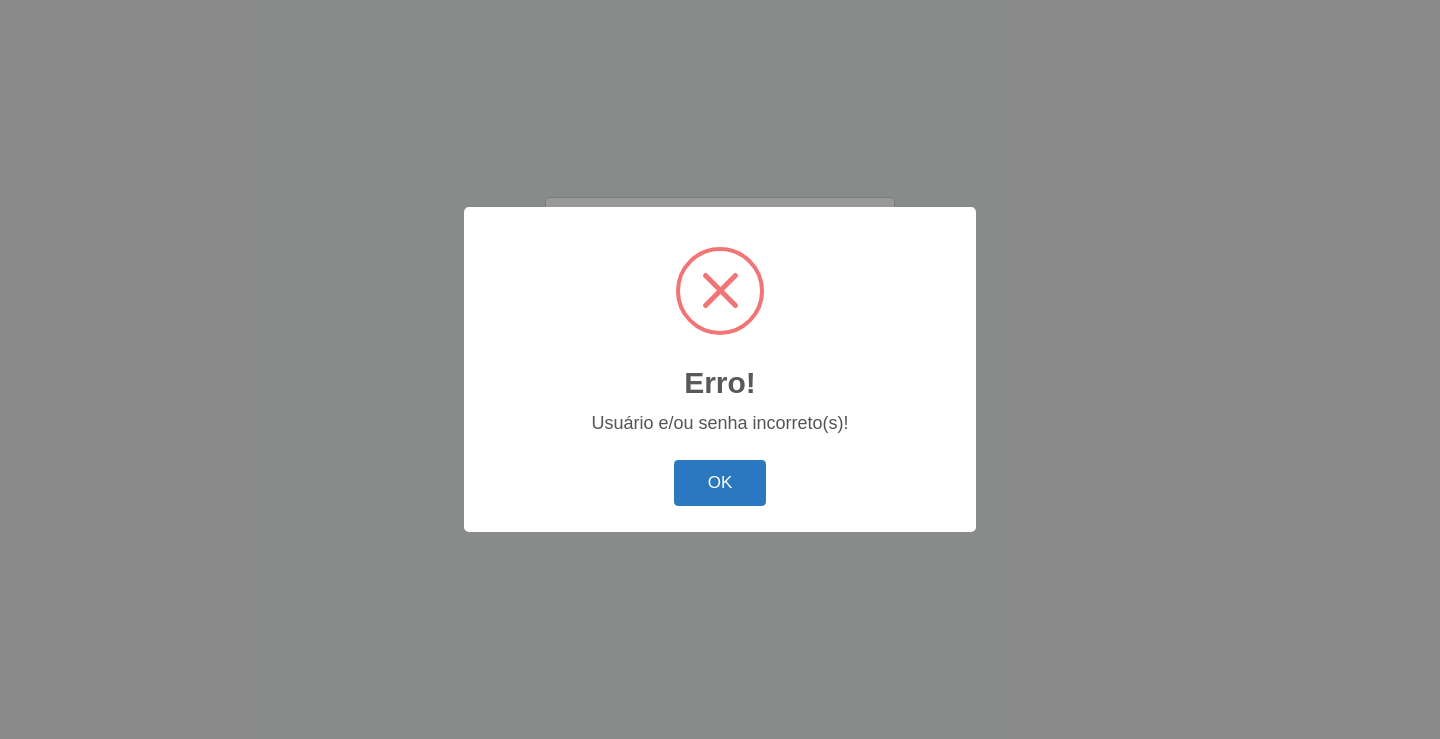 click on "OK" at bounding box center (720, 483) 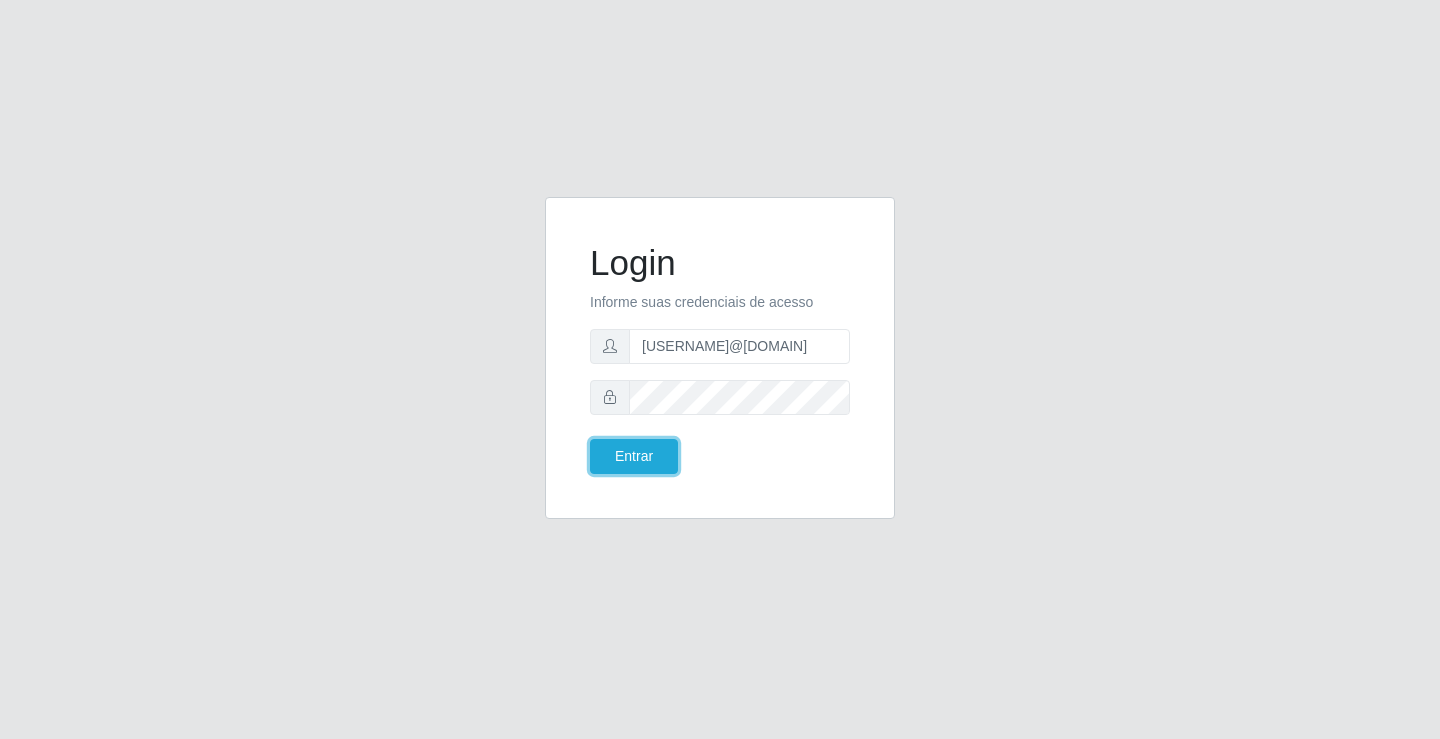 type 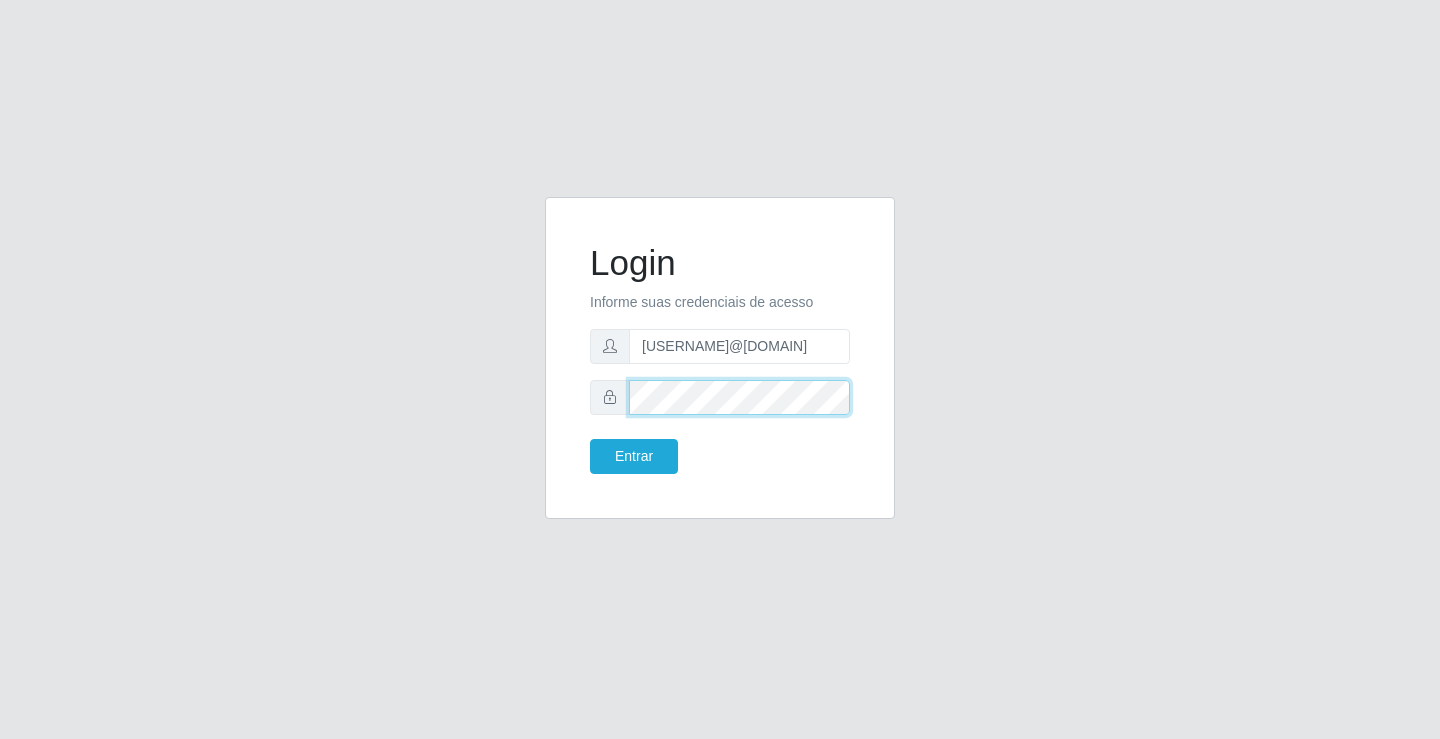 click on "Entrar" at bounding box center (634, 456) 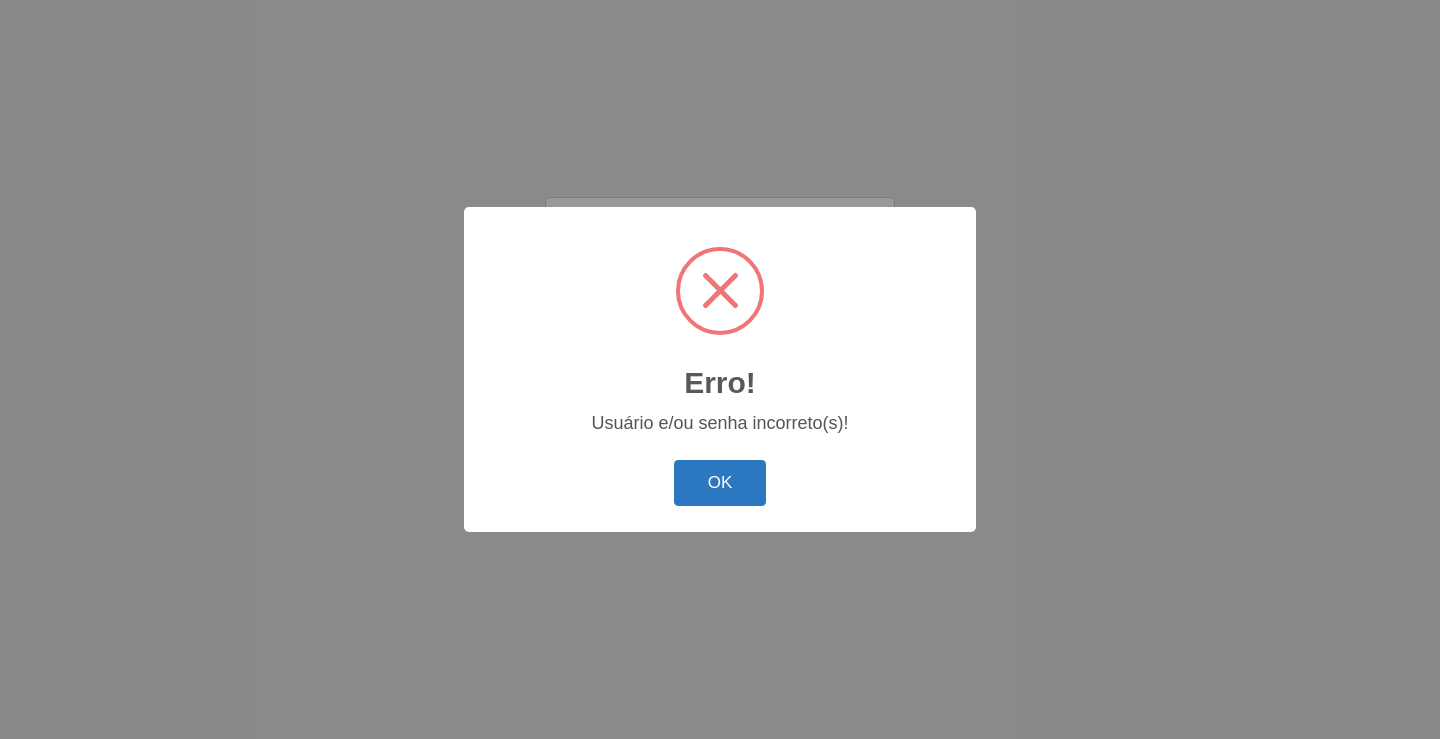 click on "OK" at bounding box center [720, 483] 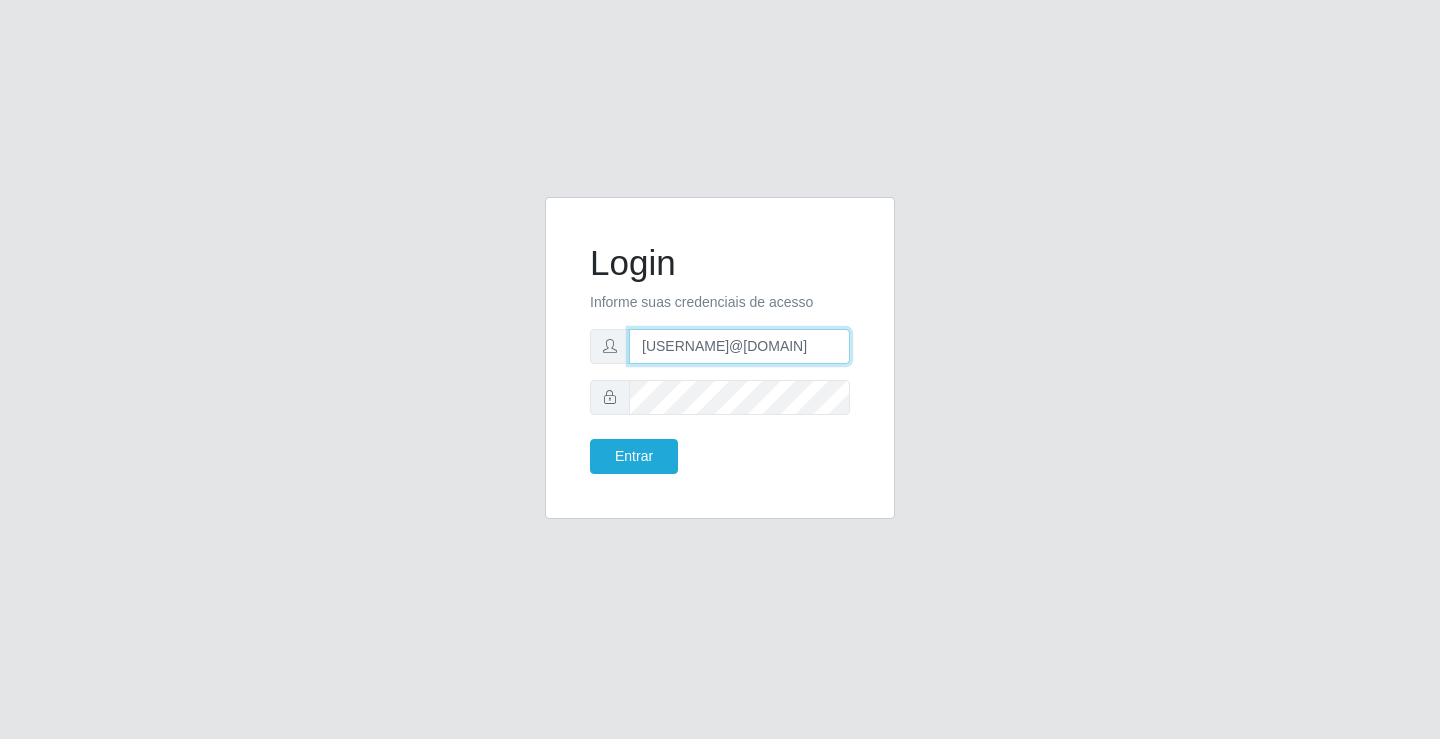 click on "[NAME]@[DOMAIN]" at bounding box center [739, 346] 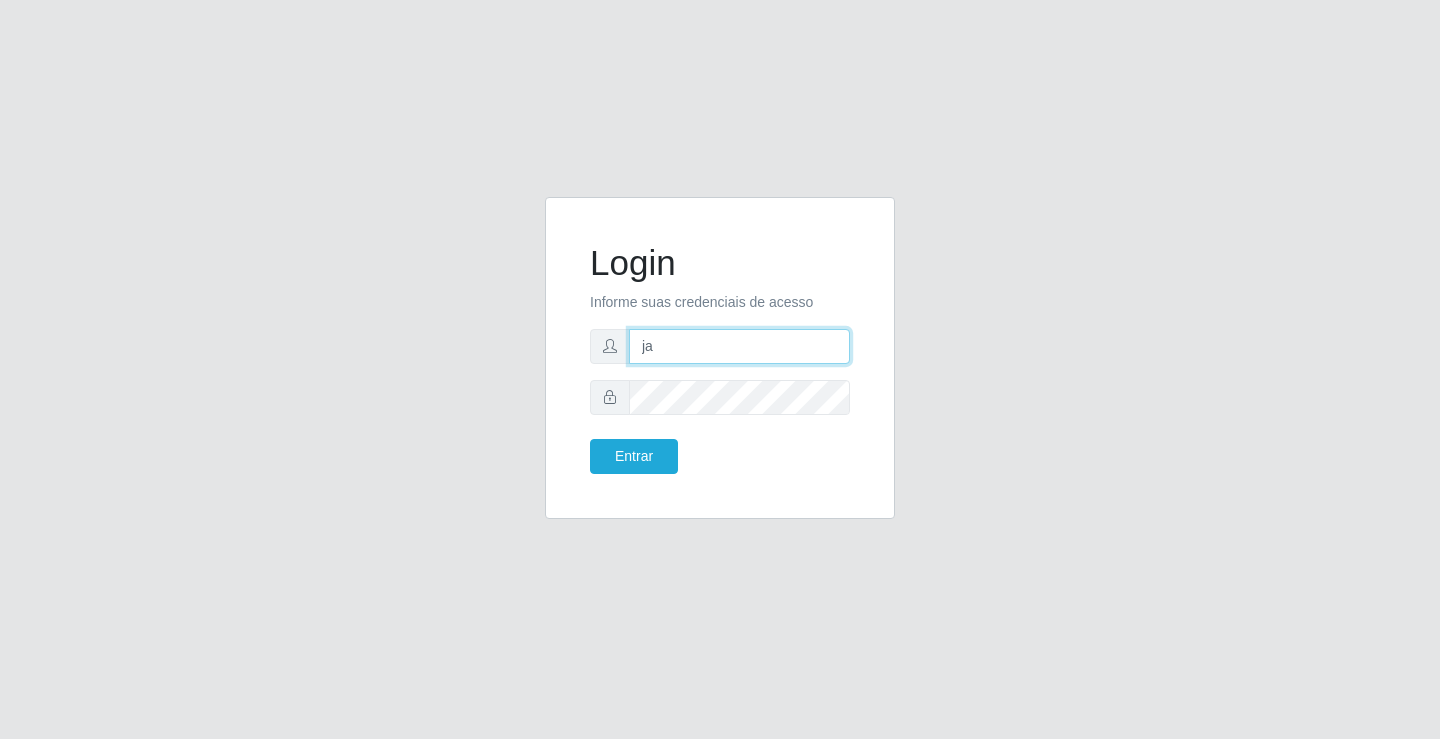 type on "j" 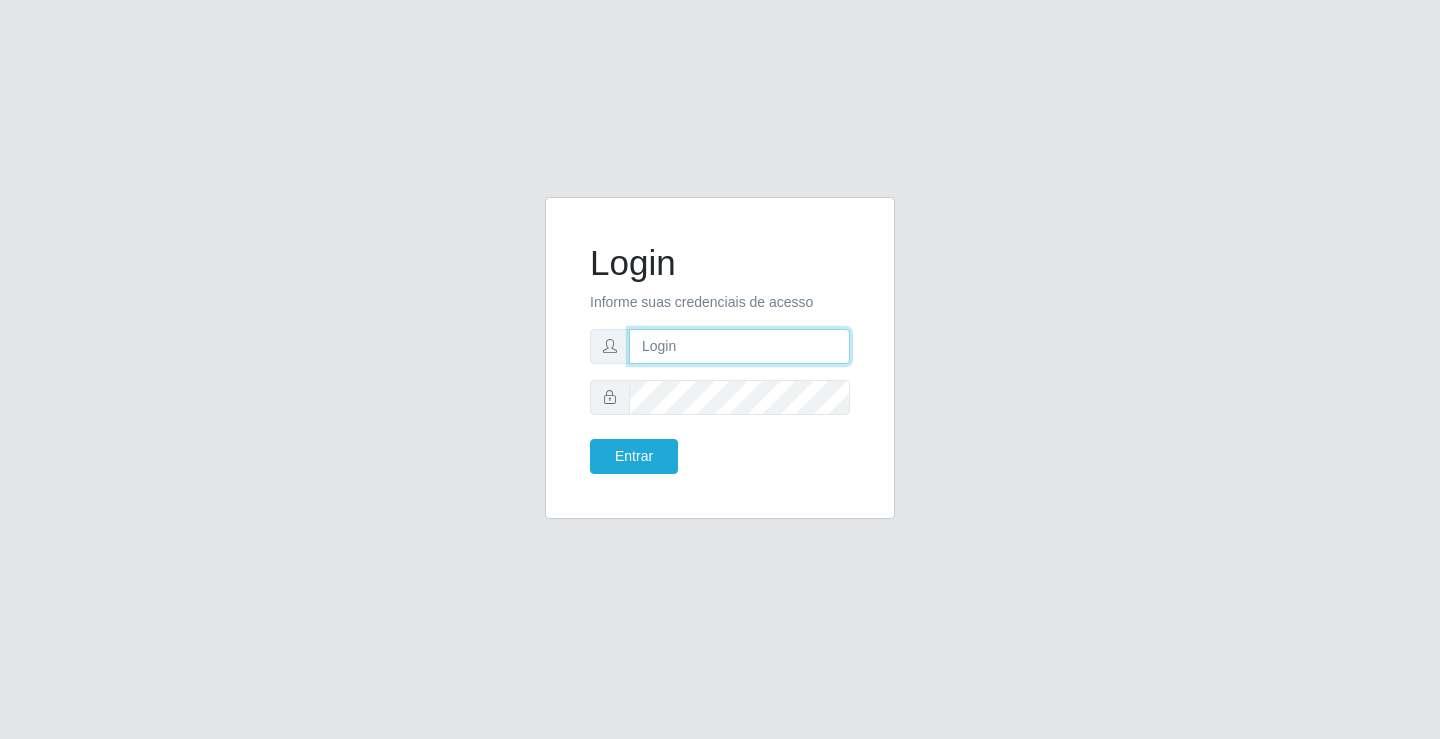 type 